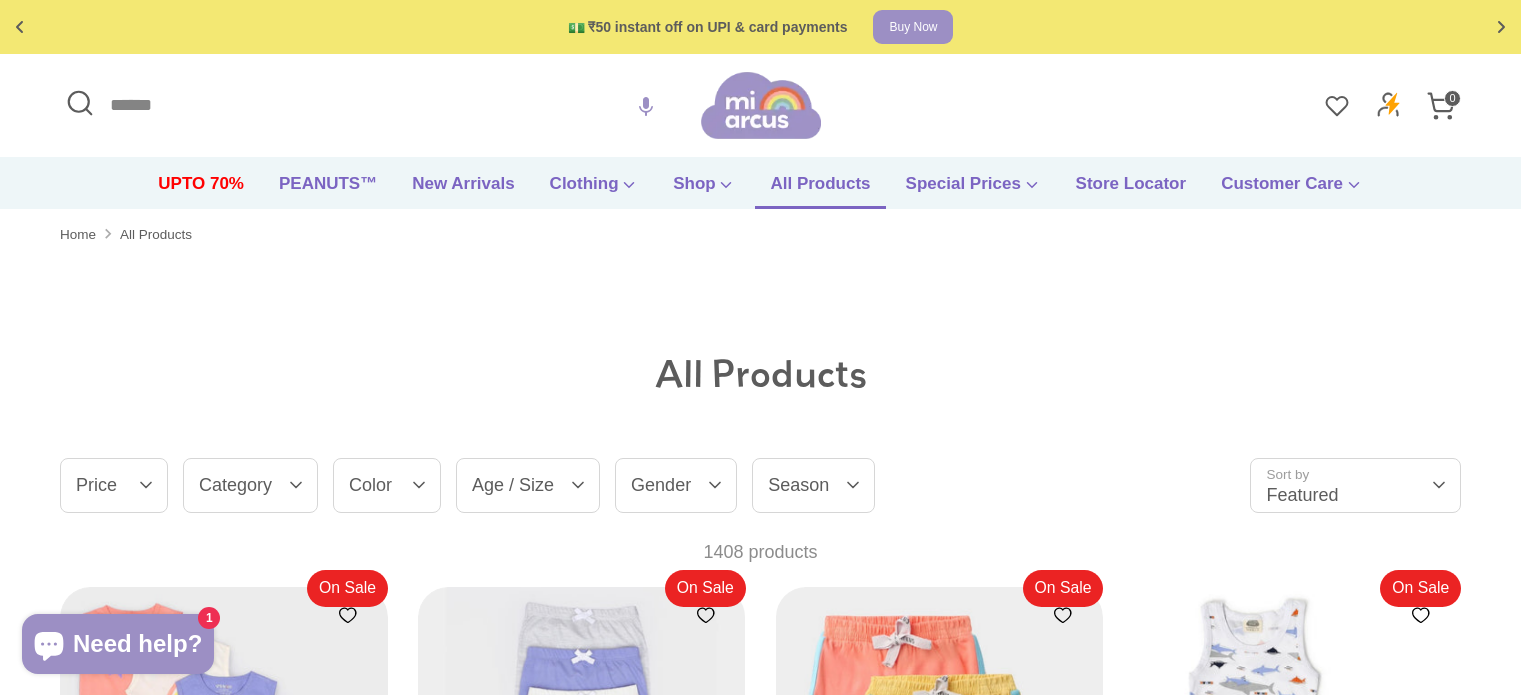 scroll, scrollTop: 0, scrollLeft: 0, axis: both 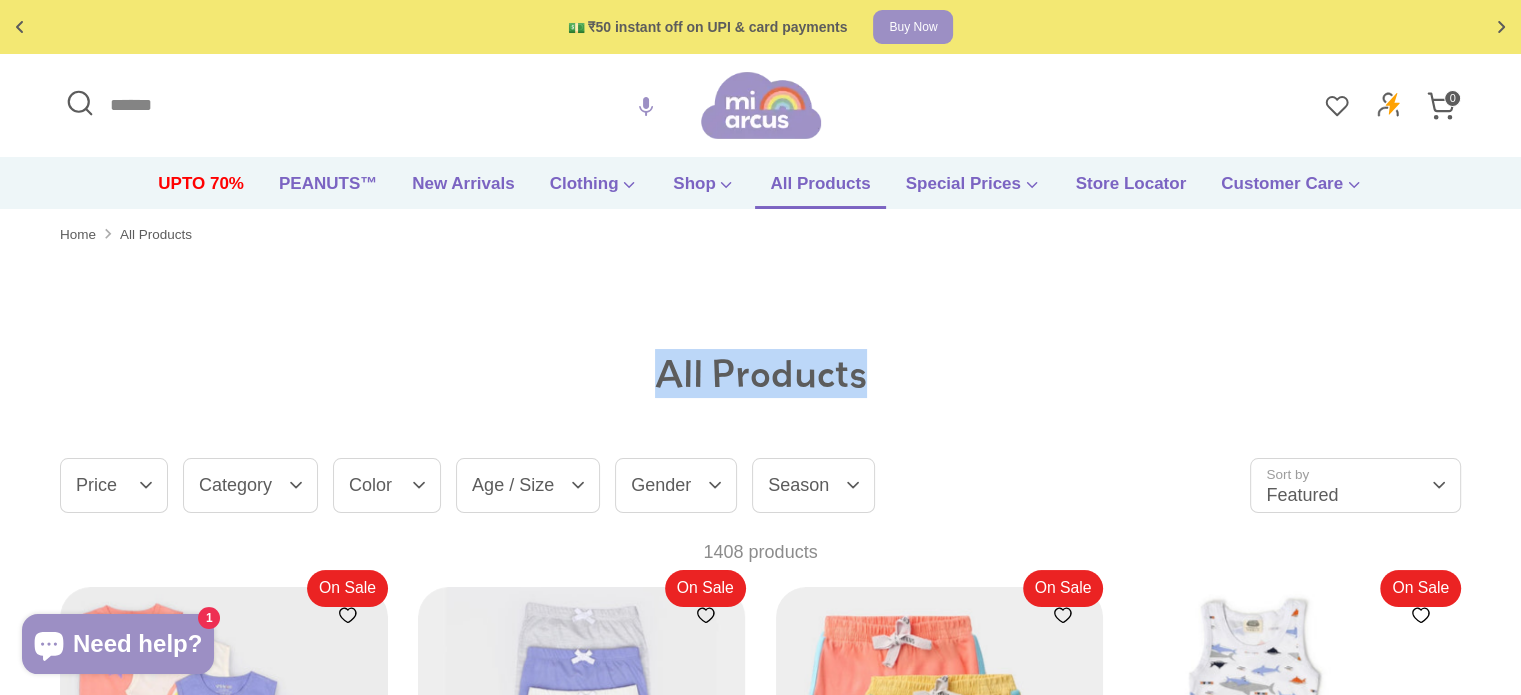 drag, startPoint x: 666, startPoint y: 374, endPoint x: 978, endPoint y: 407, distance: 313.74033 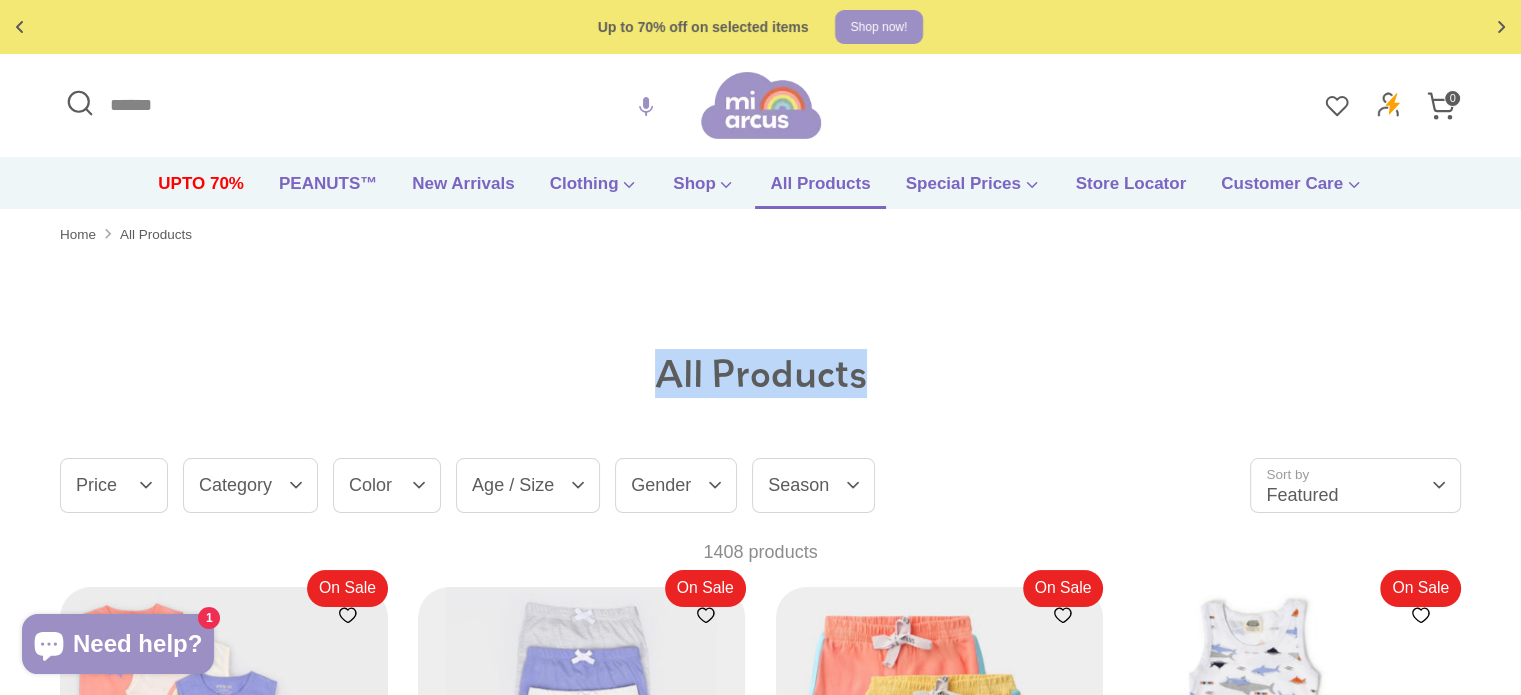click on "All Products" at bounding box center [761, 374] 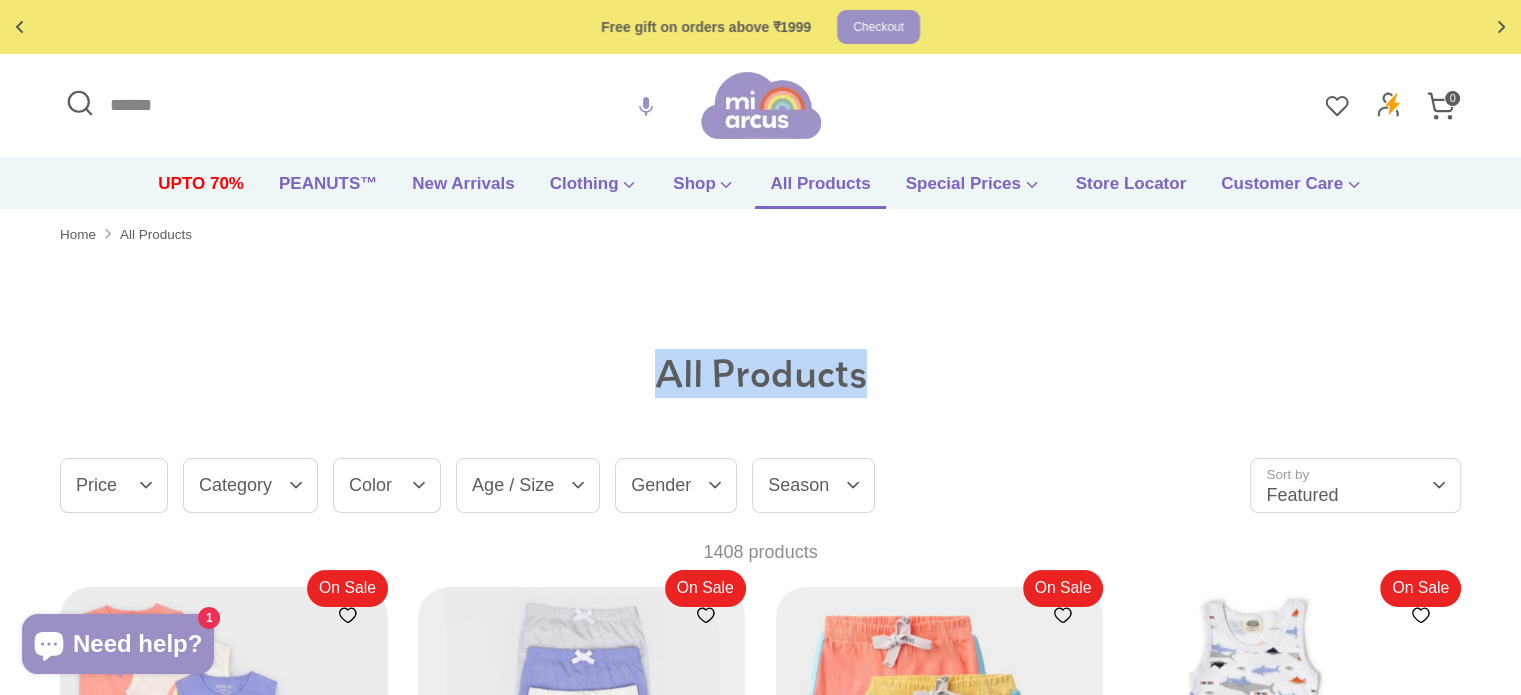 click on "All Products" at bounding box center [760, 374] 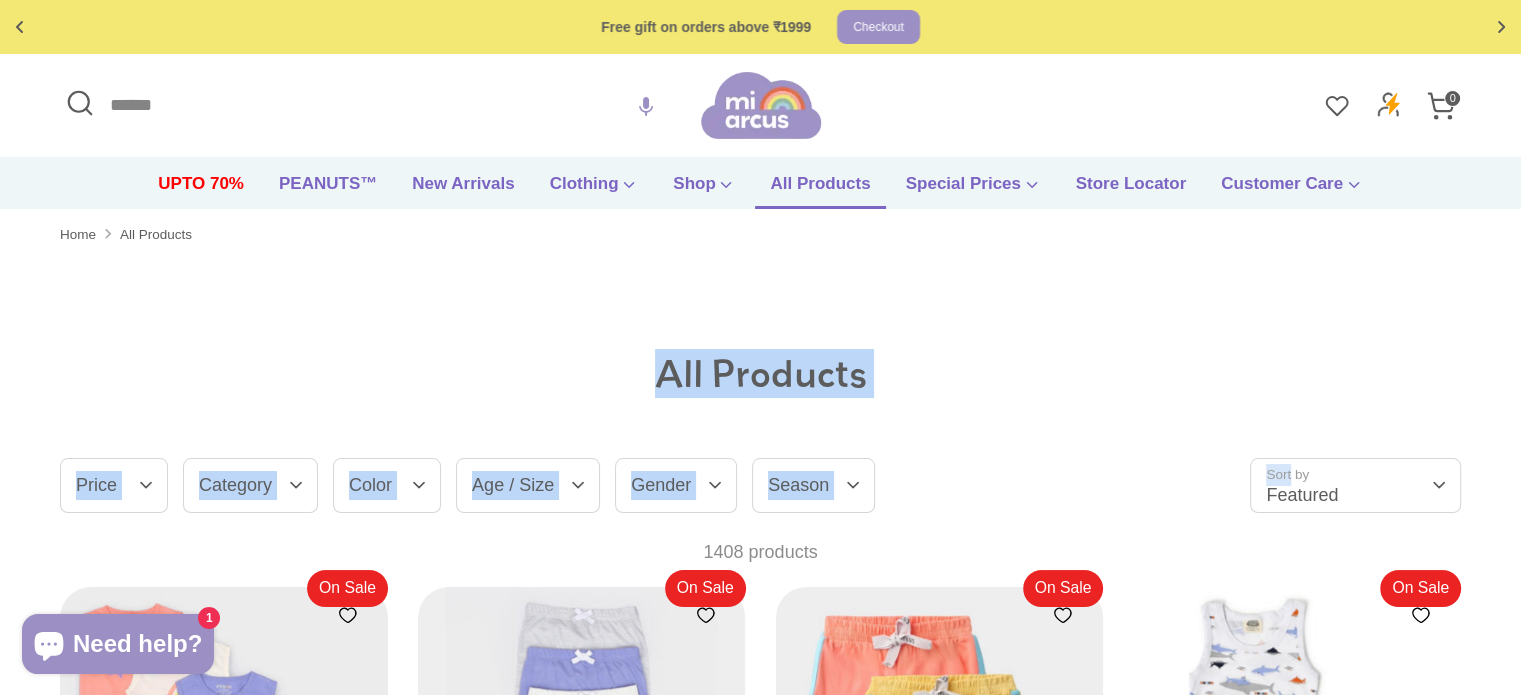 drag, startPoint x: 912, startPoint y: 425, endPoint x: 1248, endPoint y: 422, distance: 336.0134 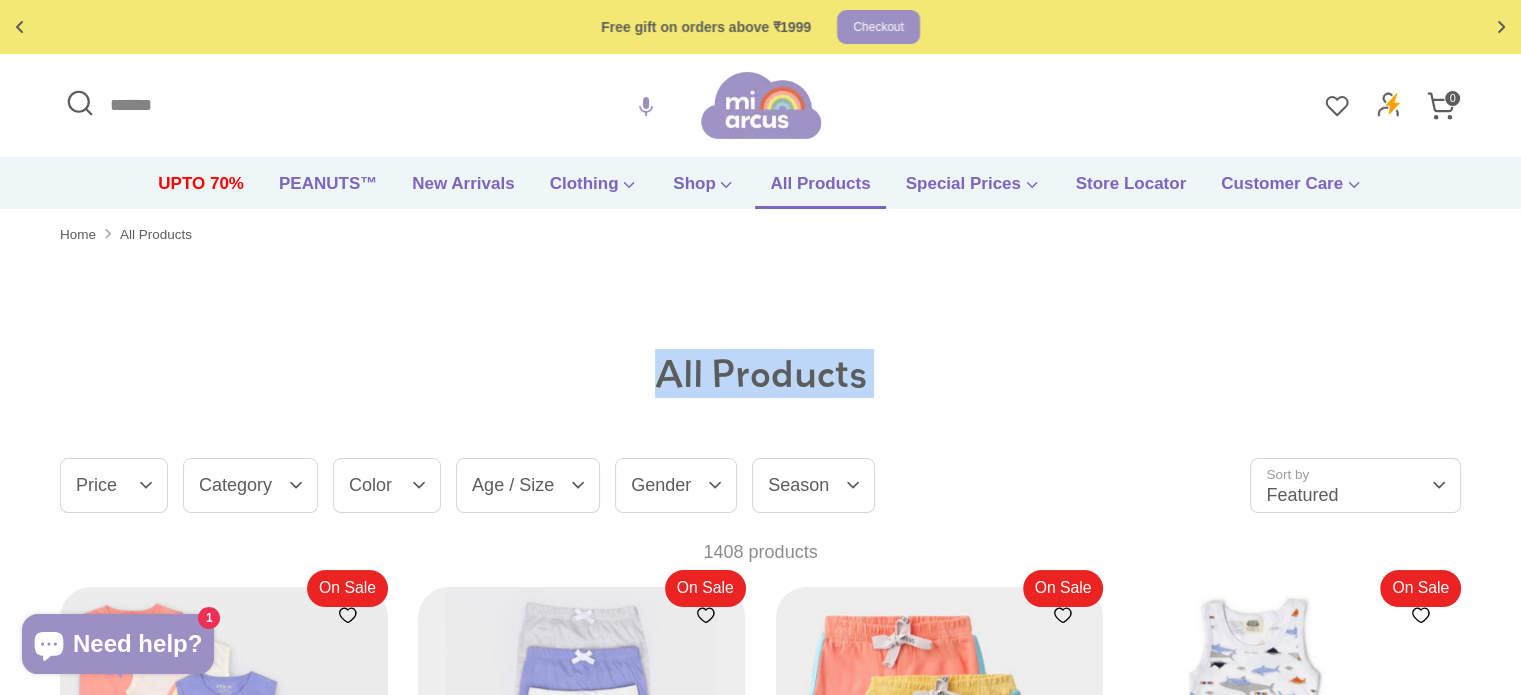 click on "All Products" at bounding box center [760, 374] 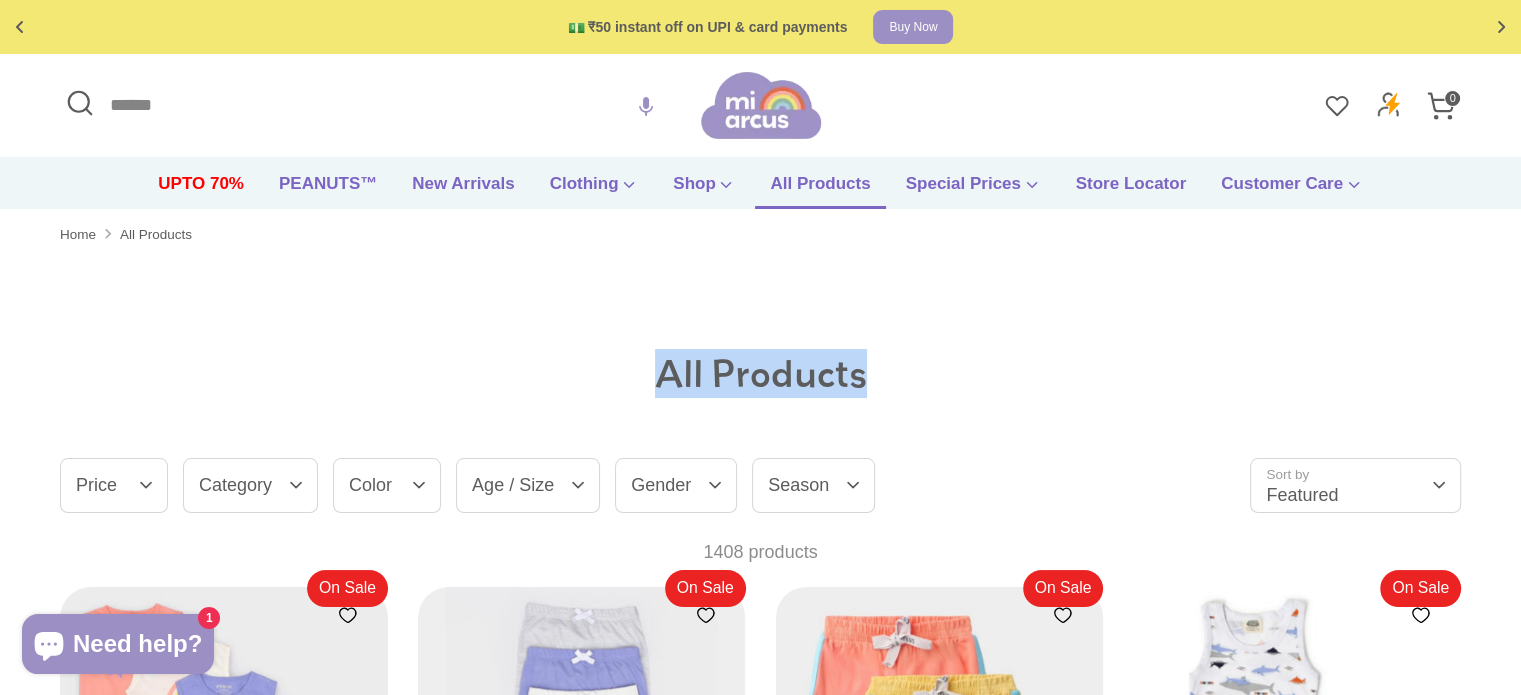 drag, startPoint x: 1392, startPoint y: 400, endPoint x: 148, endPoint y: 304, distance: 1247.6987 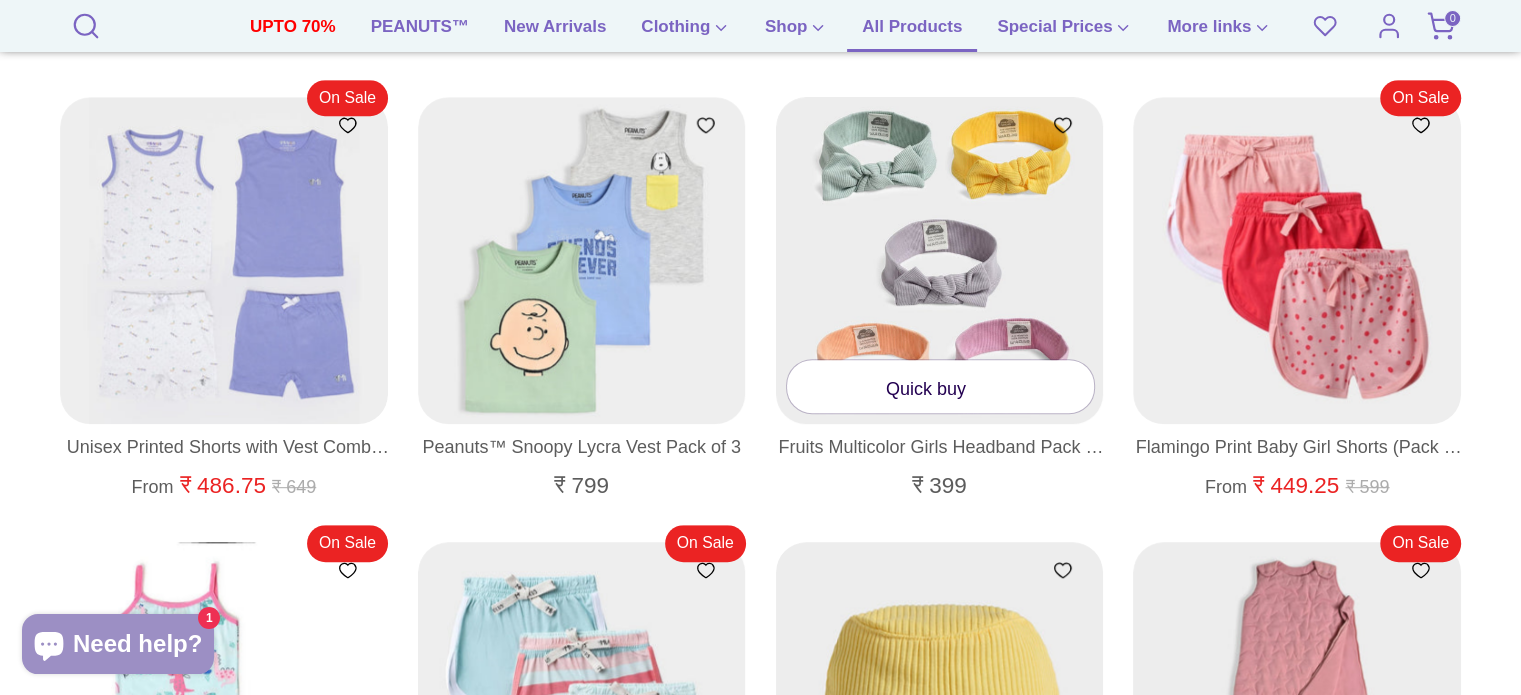 scroll, scrollTop: 800, scrollLeft: 0, axis: vertical 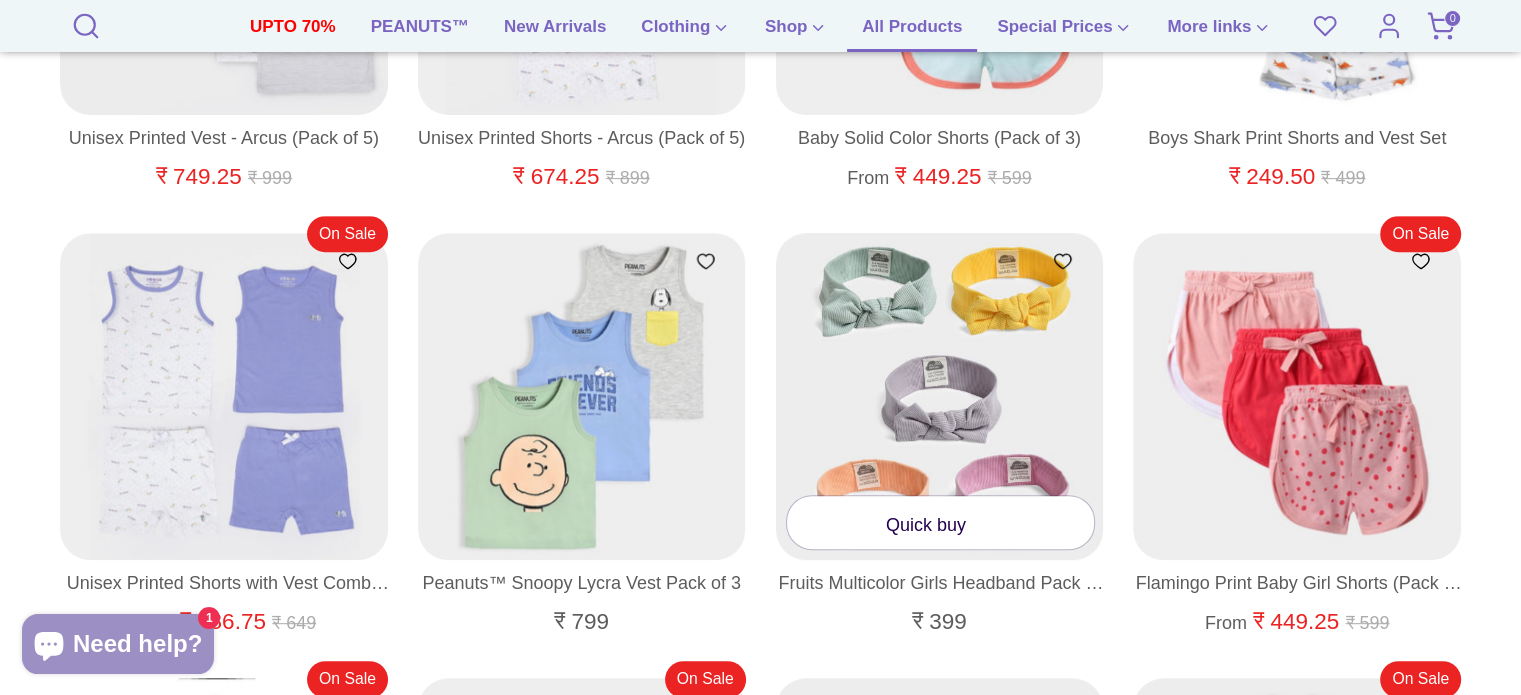 click at bounding box center (940, 397) 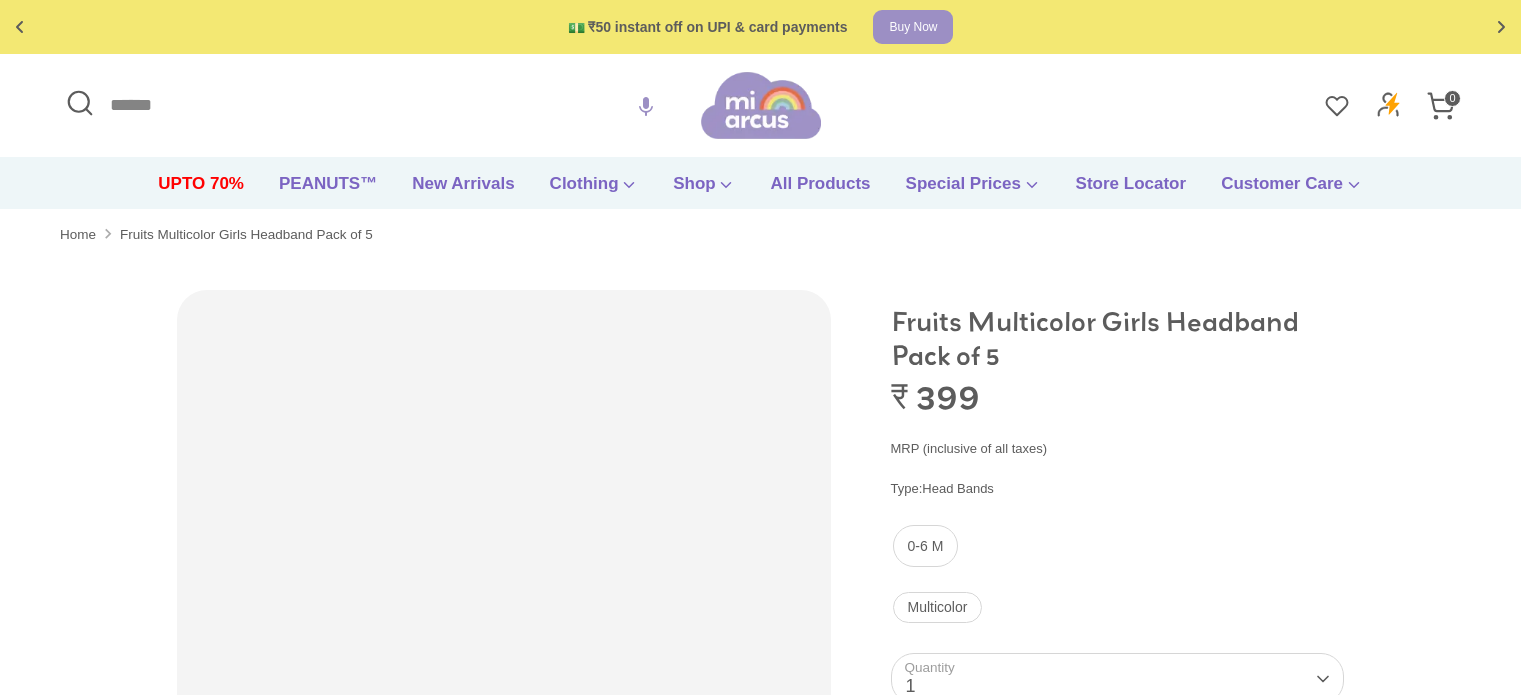 scroll, scrollTop: 0, scrollLeft: 0, axis: both 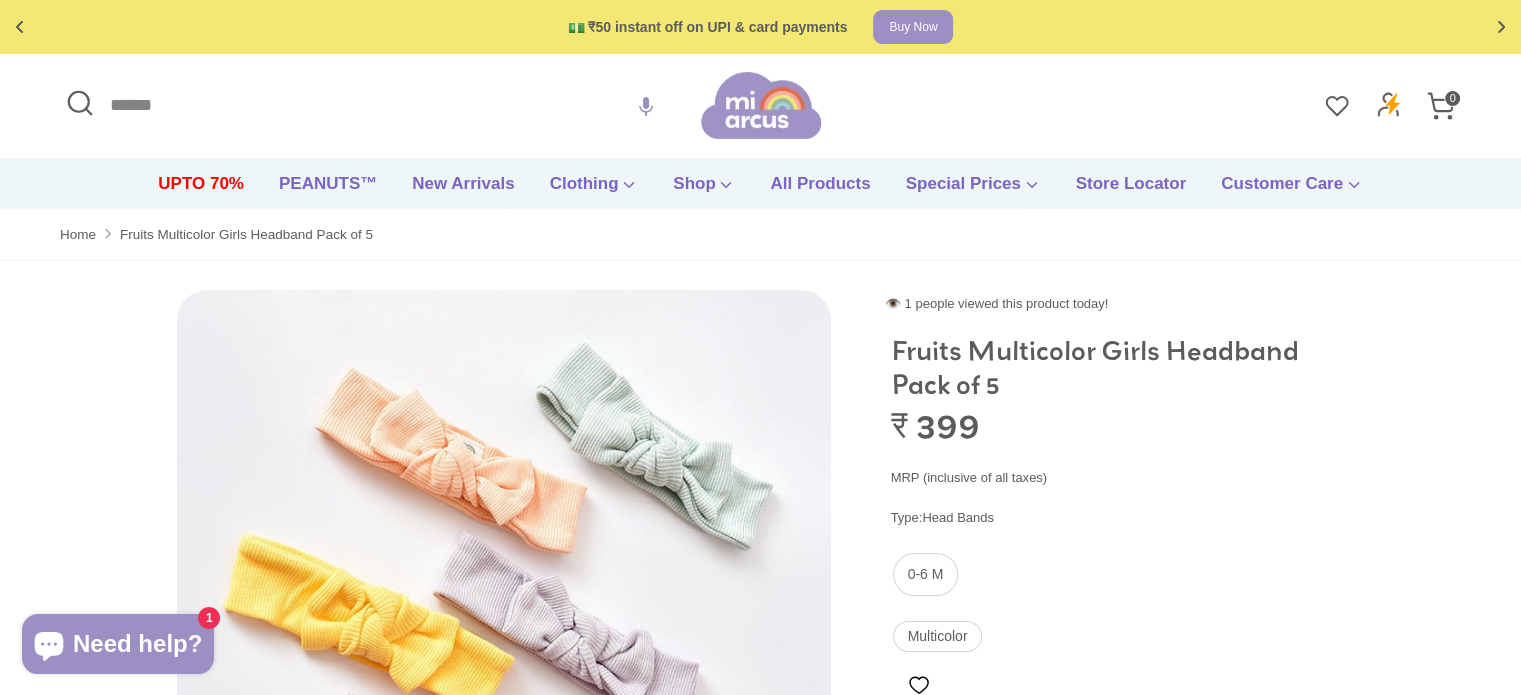 click 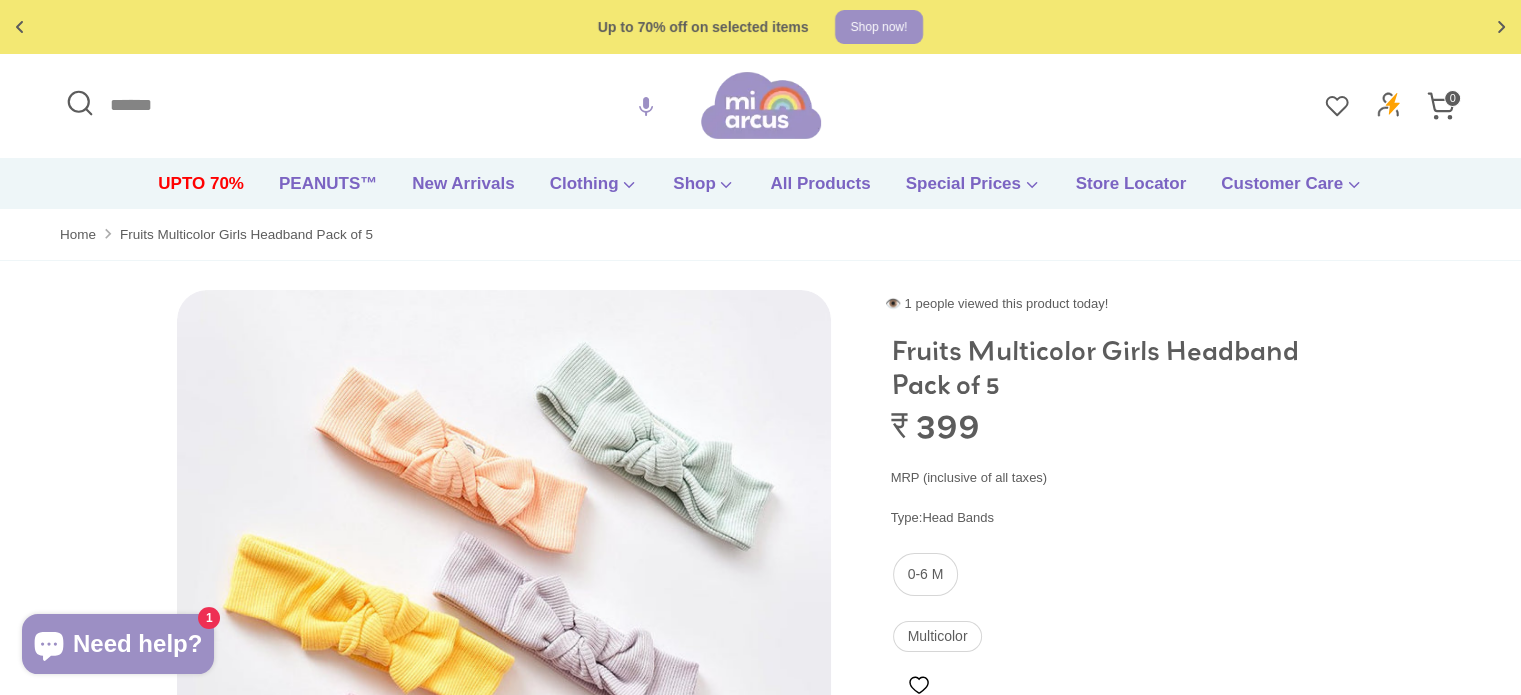 click 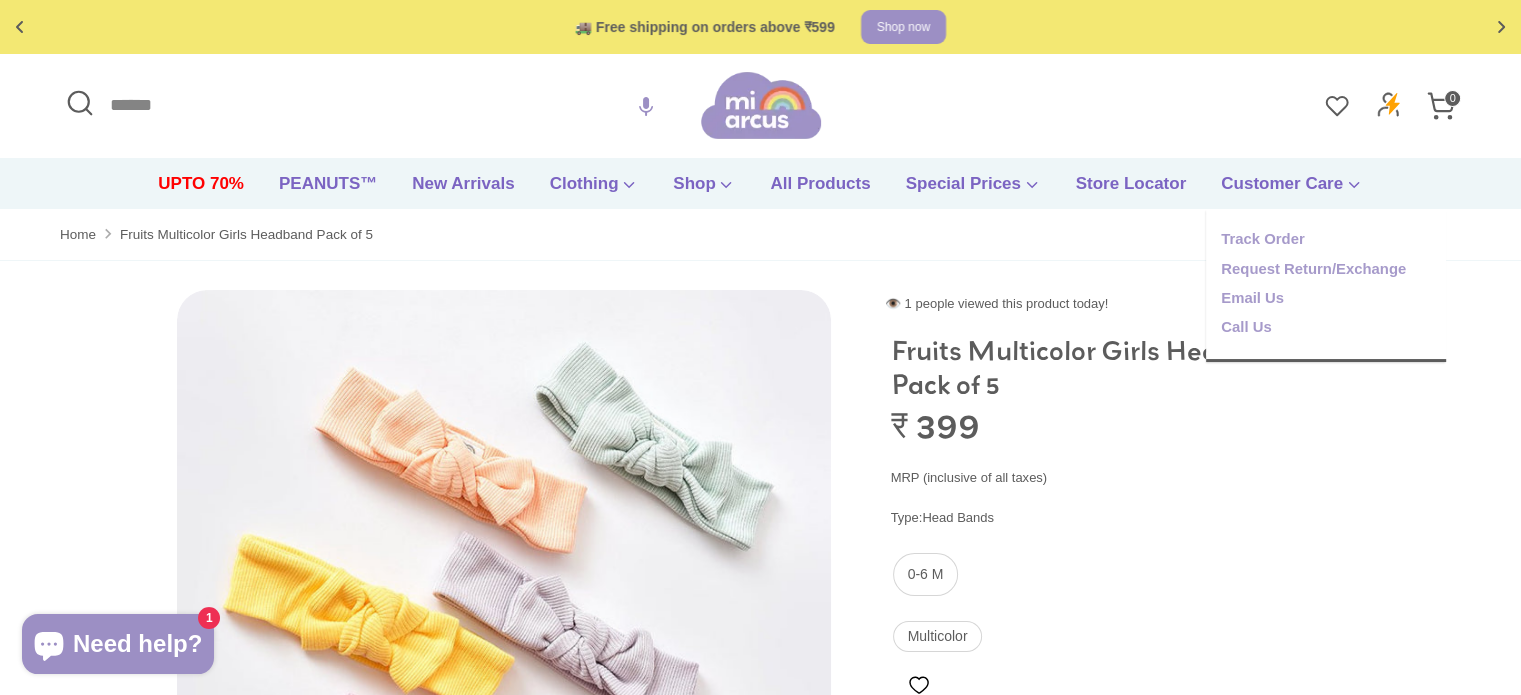 scroll, scrollTop: 78, scrollLeft: 0, axis: vertical 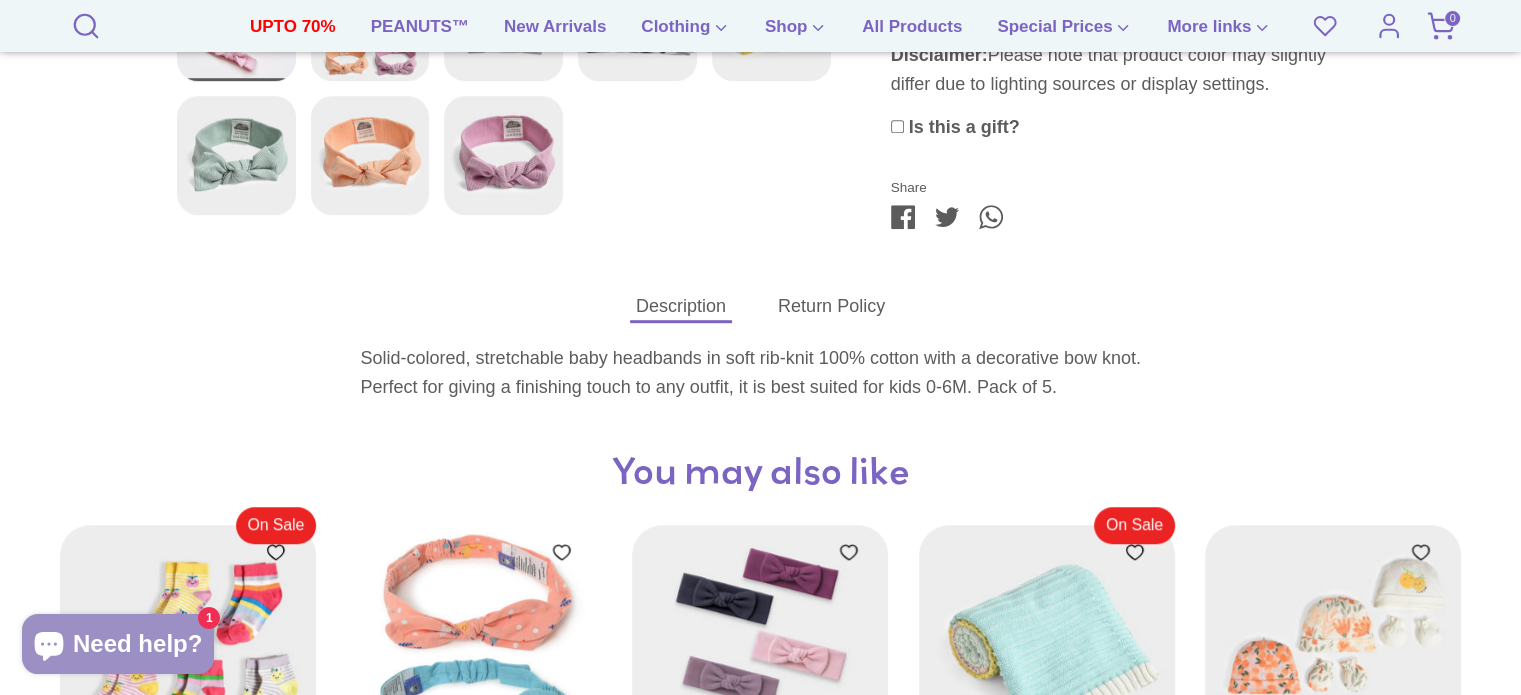 click 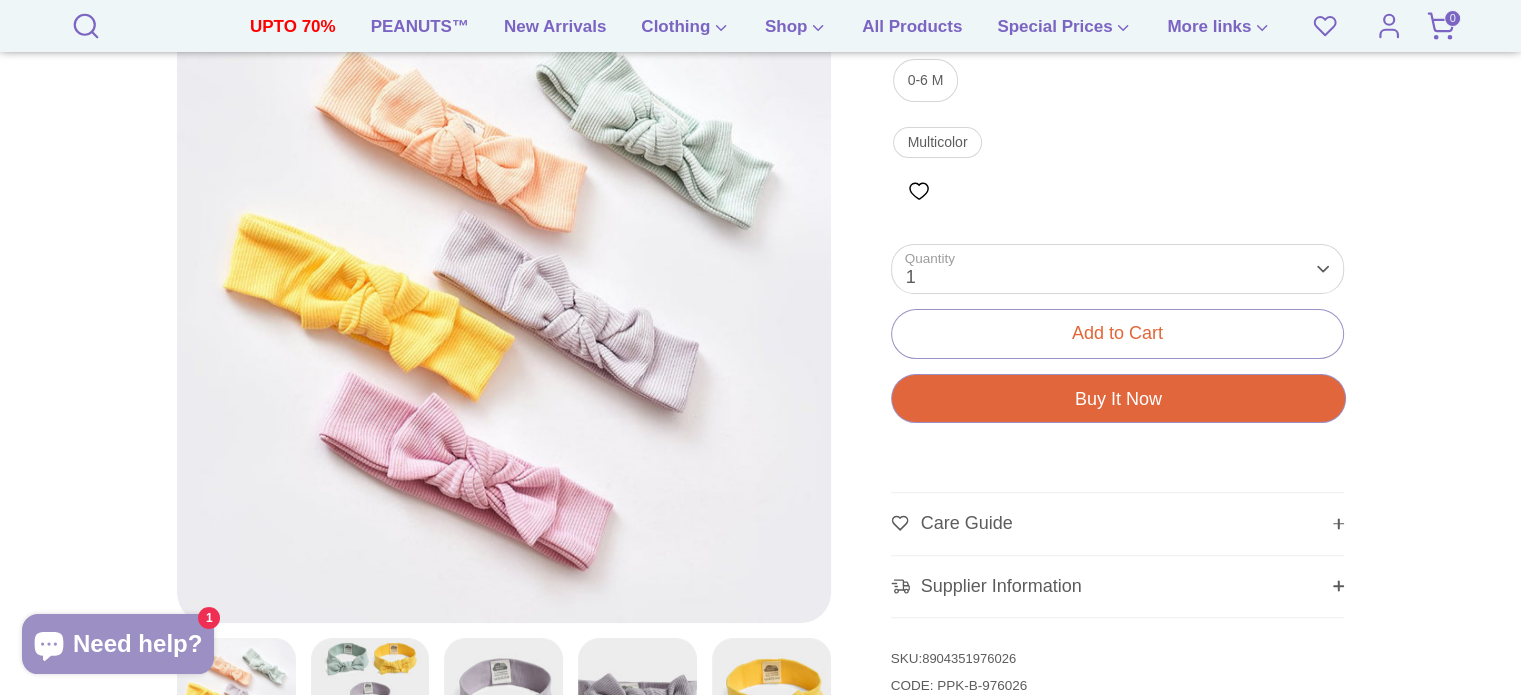 click at bounding box center [760, 320] 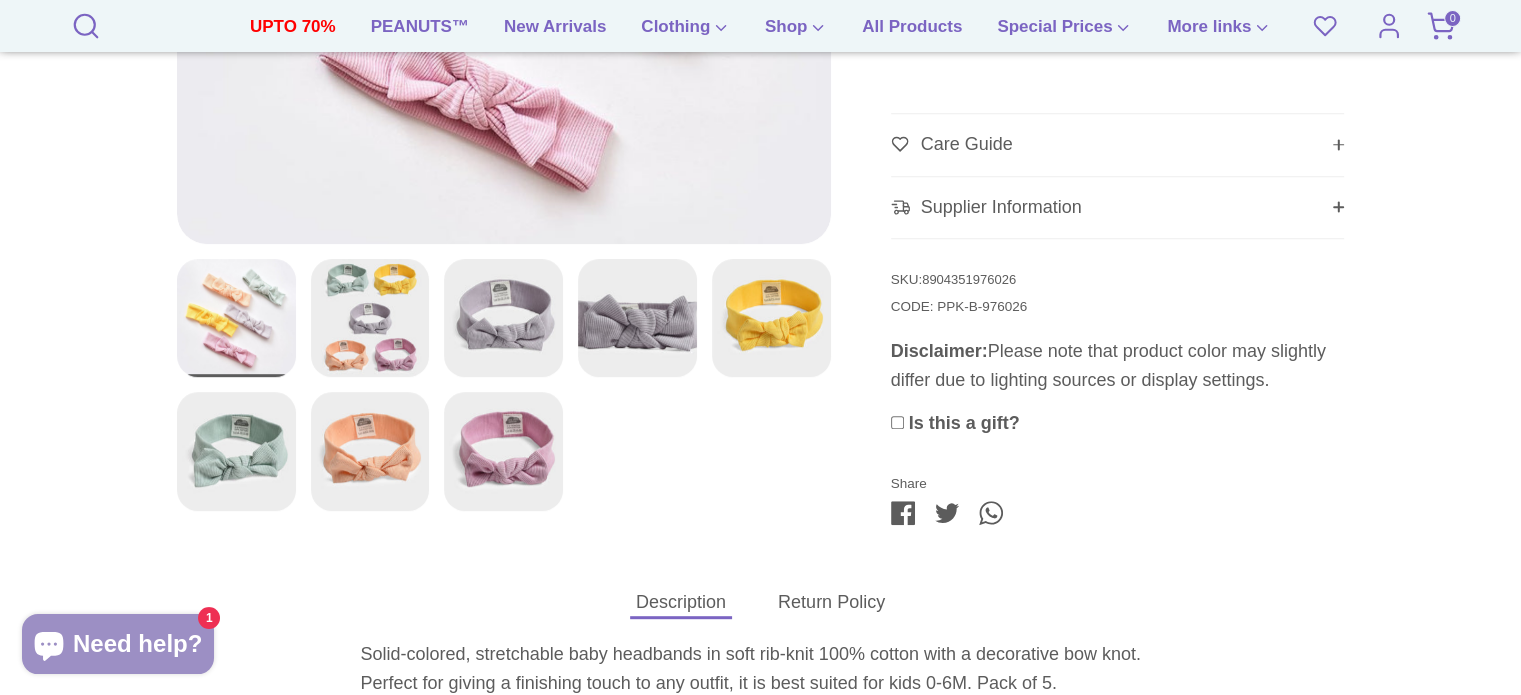 scroll, scrollTop: 1025, scrollLeft: 0, axis: vertical 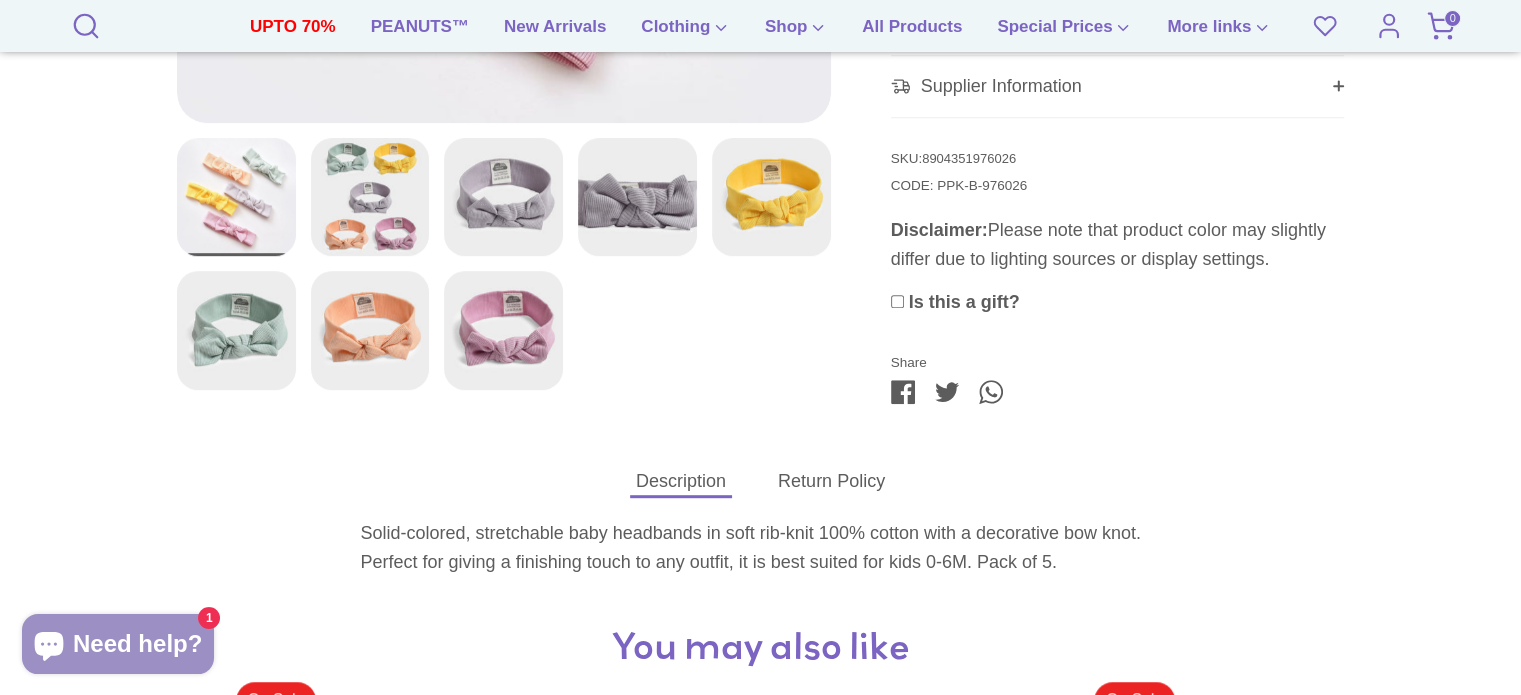 drag, startPoint x: 891, startPoint y: 154, endPoint x: 1311, endPoint y: 571, distance: 591.8522 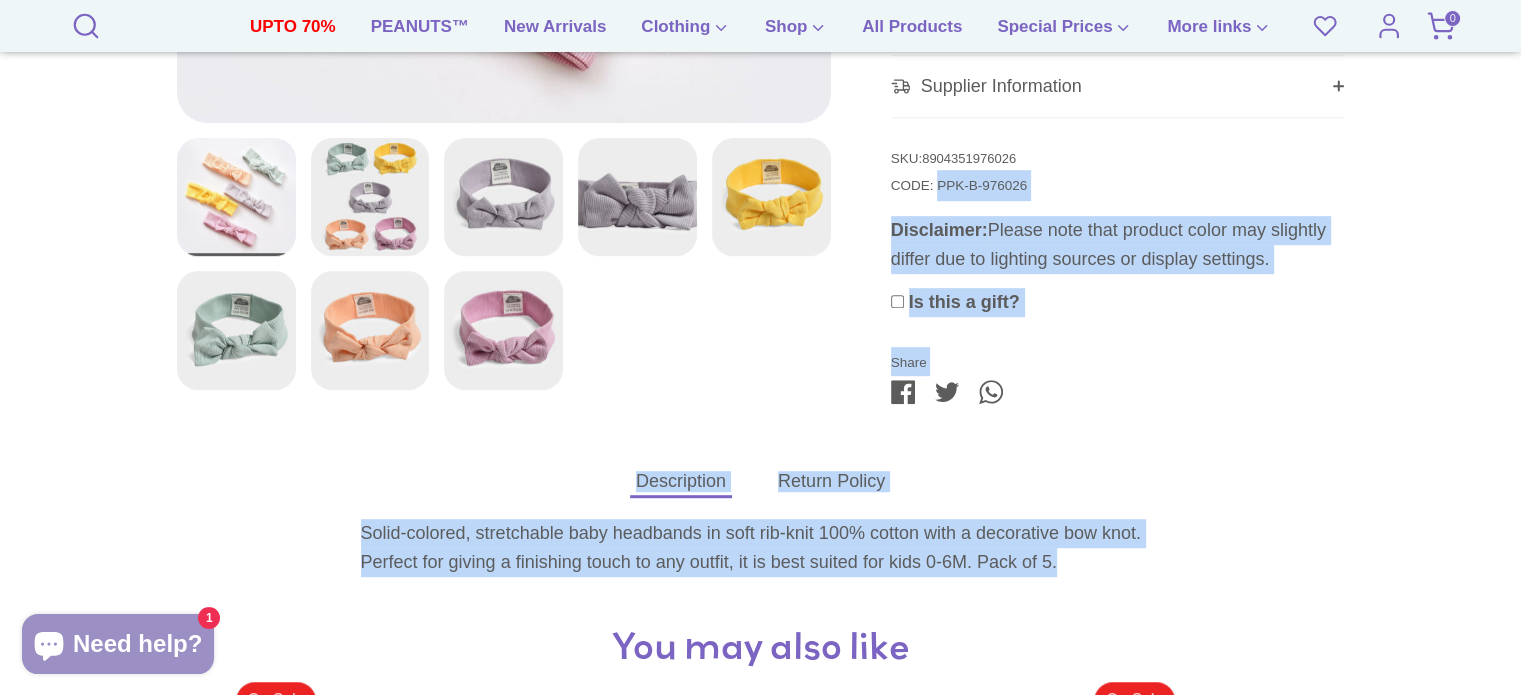 drag, startPoint x: 1142, startPoint y: 564, endPoint x: 889, endPoint y: 151, distance: 484.33252 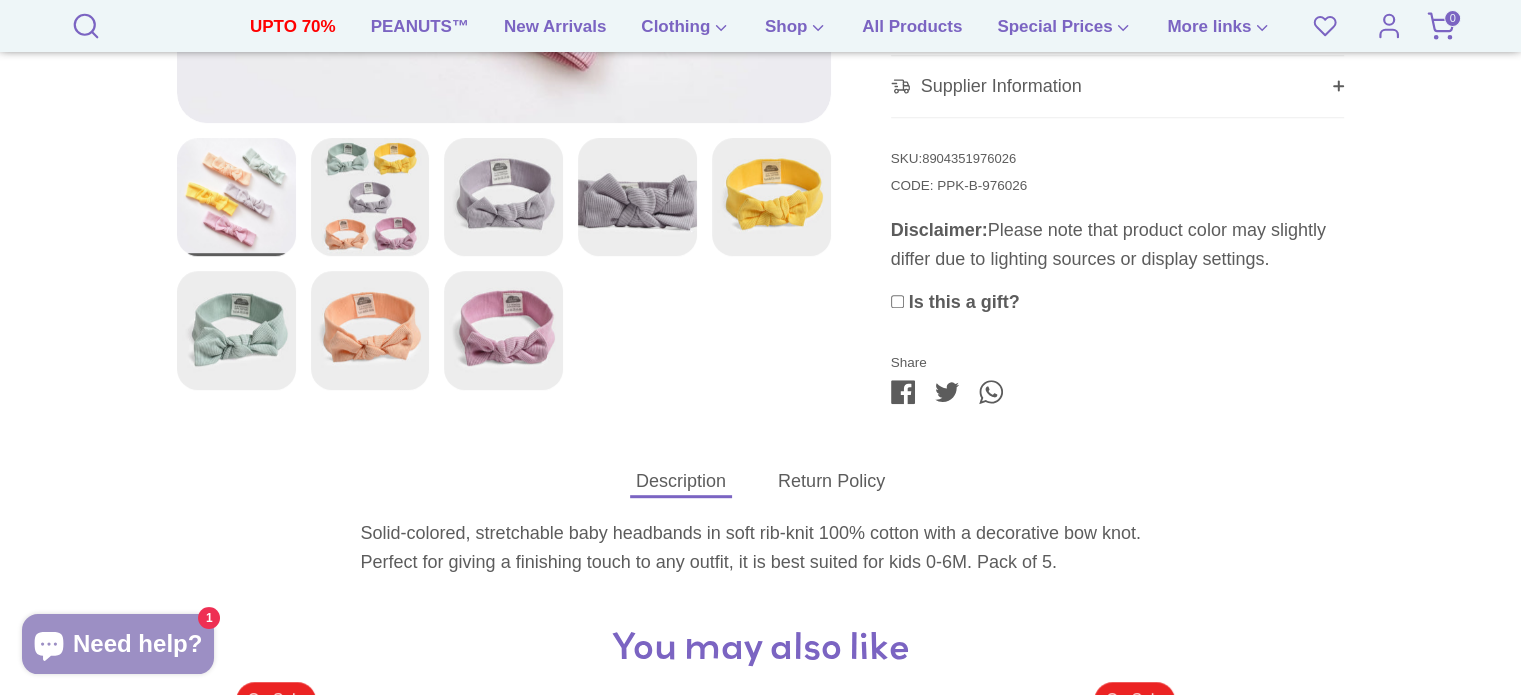 drag, startPoint x: 1456, startPoint y: 560, endPoint x: 893, endPoint y: 155, distance: 693.5373 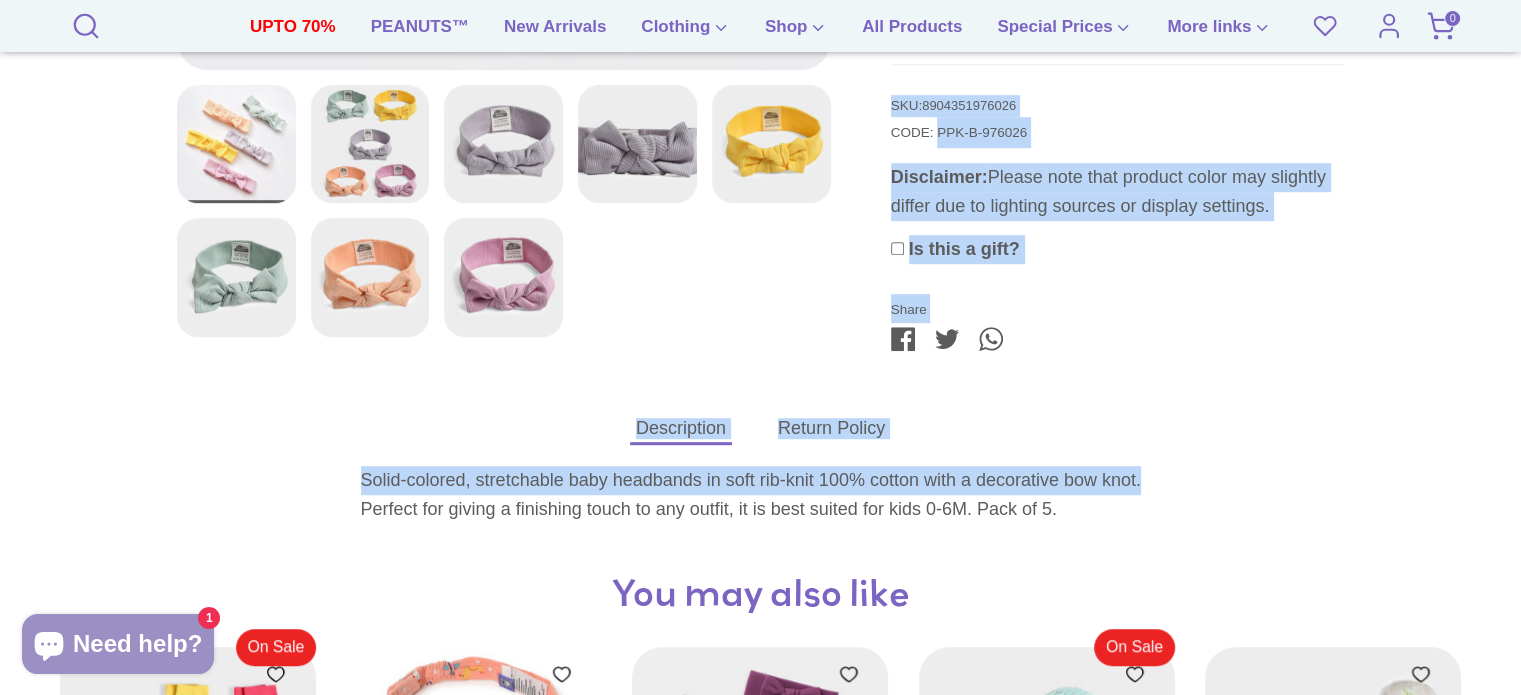scroll, scrollTop: 1125, scrollLeft: 0, axis: vertical 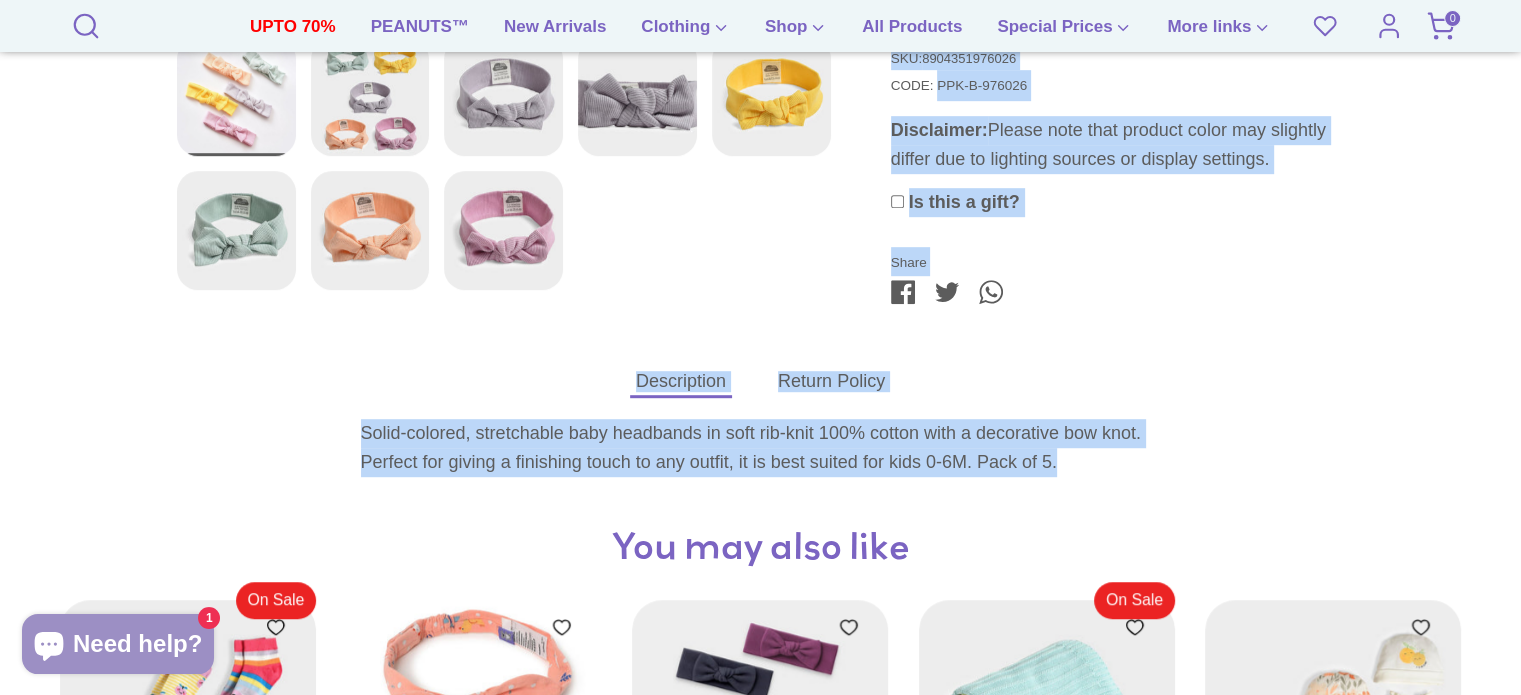drag, startPoint x: 894, startPoint y: 256, endPoint x: 1407, endPoint y: 472, distance: 556.61926 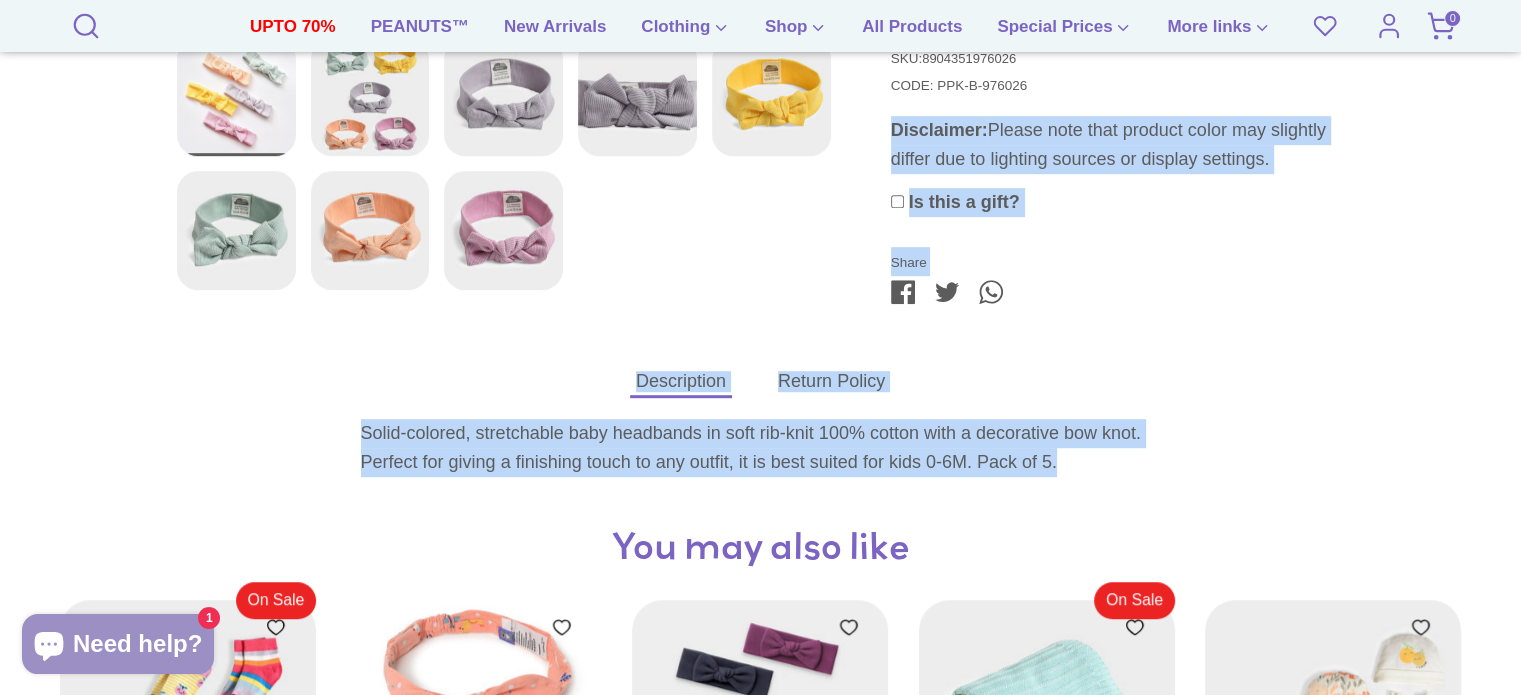 drag, startPoint x: 1229, startPoint y: 447, endPoint x: 896, endPoint y: 122, distance: 465.31064 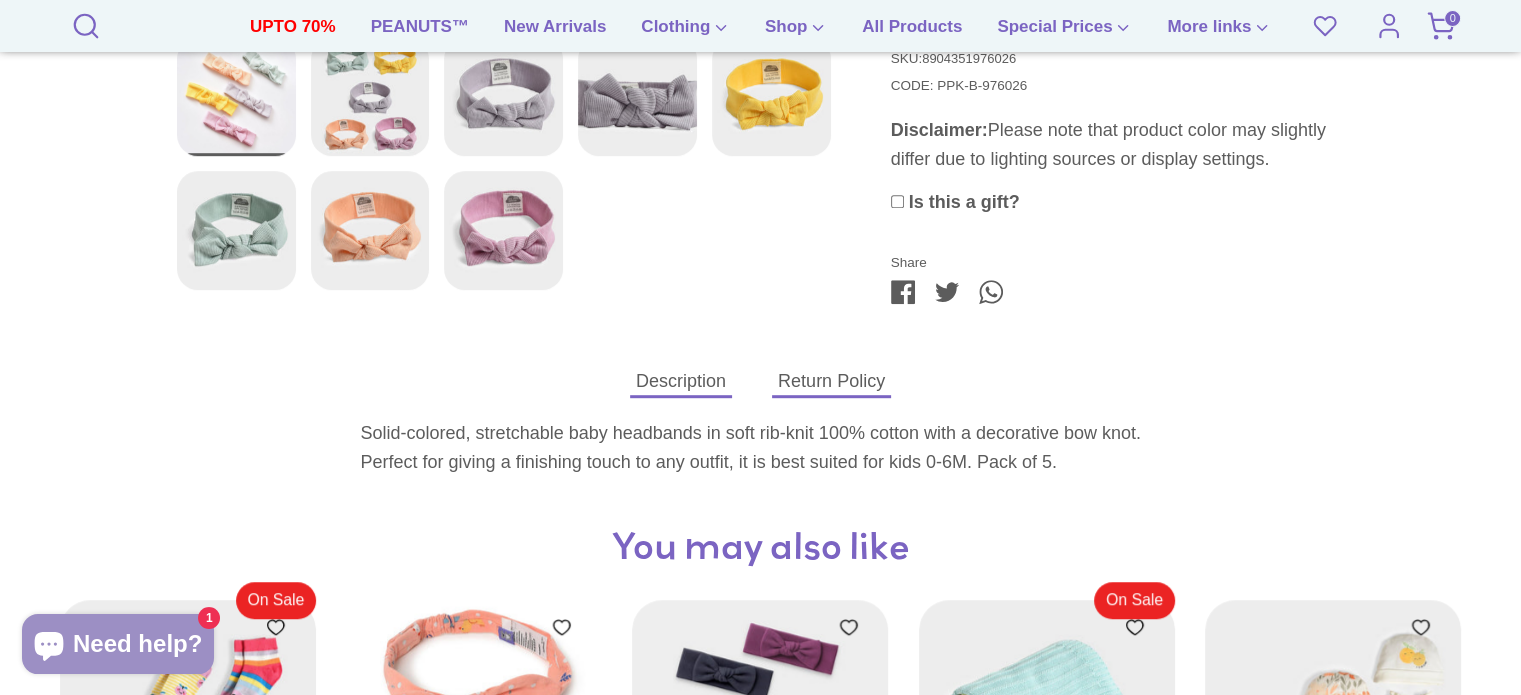 click on "Return Policy" at bounding box center [831, 381] 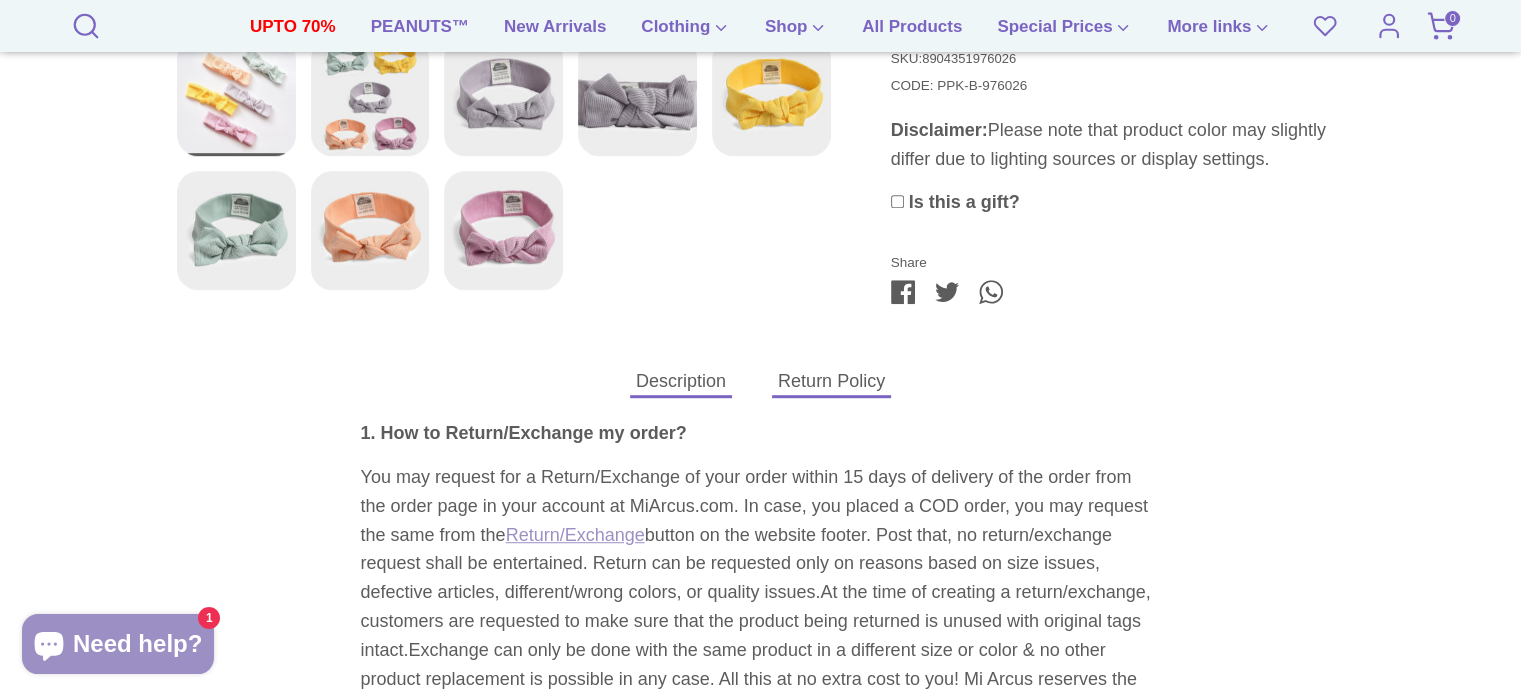click on "Description" at bounding box center [681, 381] 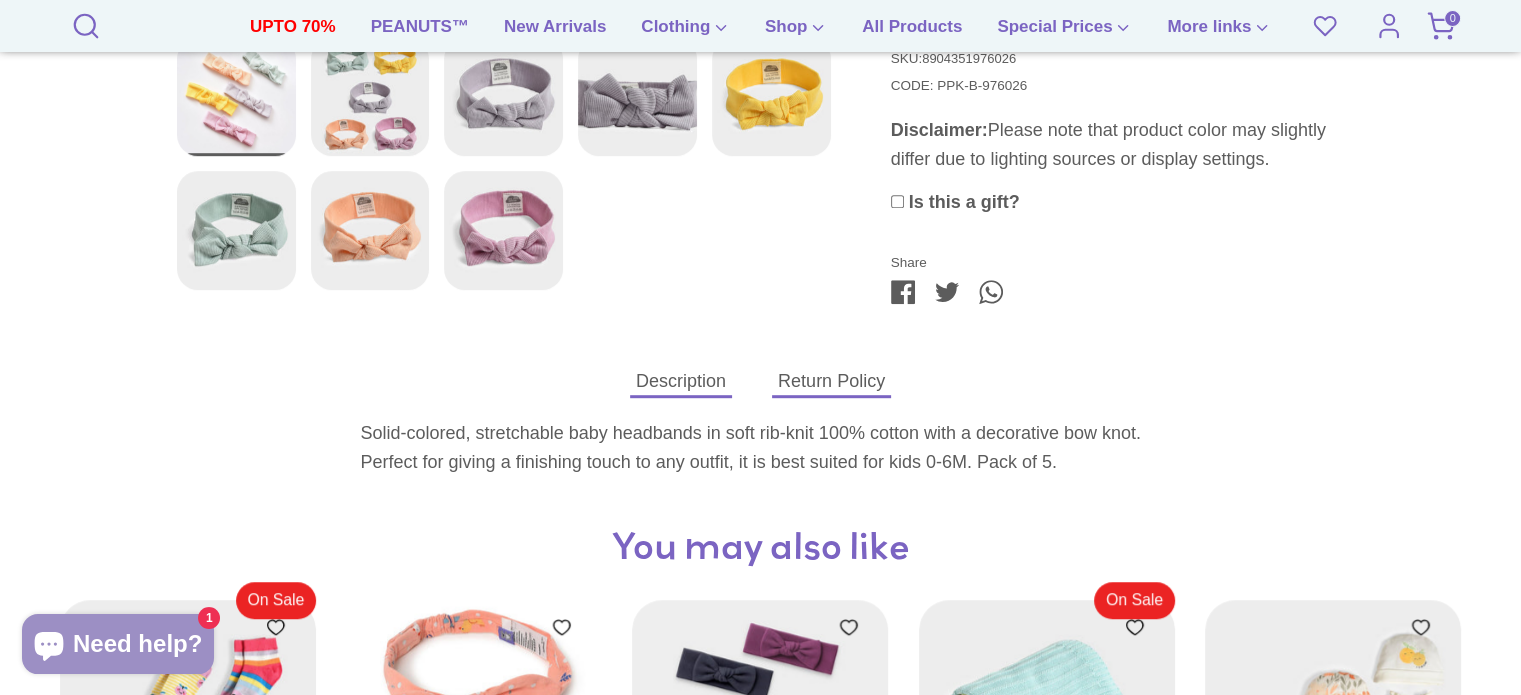 click on "Return Policy" at bounding box center [831, 381] 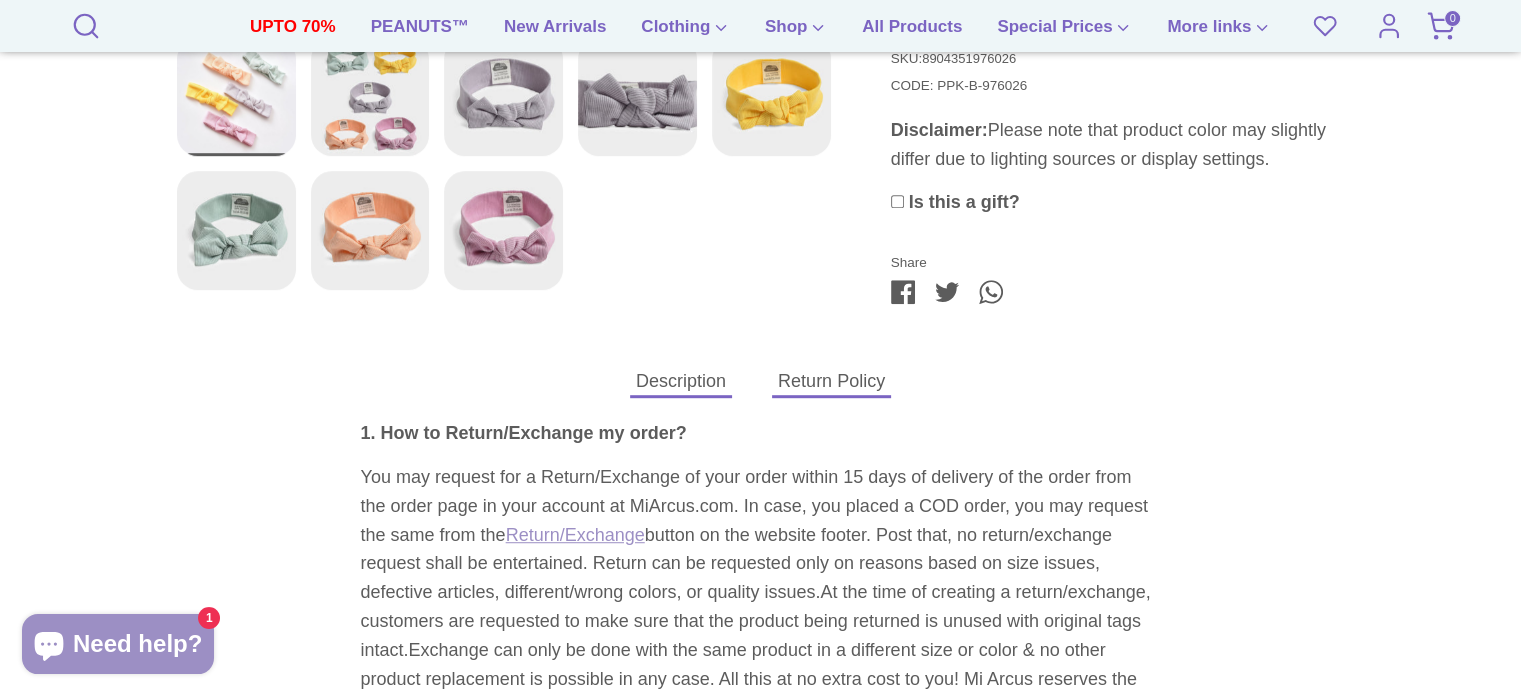 click on "Description" at bounding box center (681, 381) 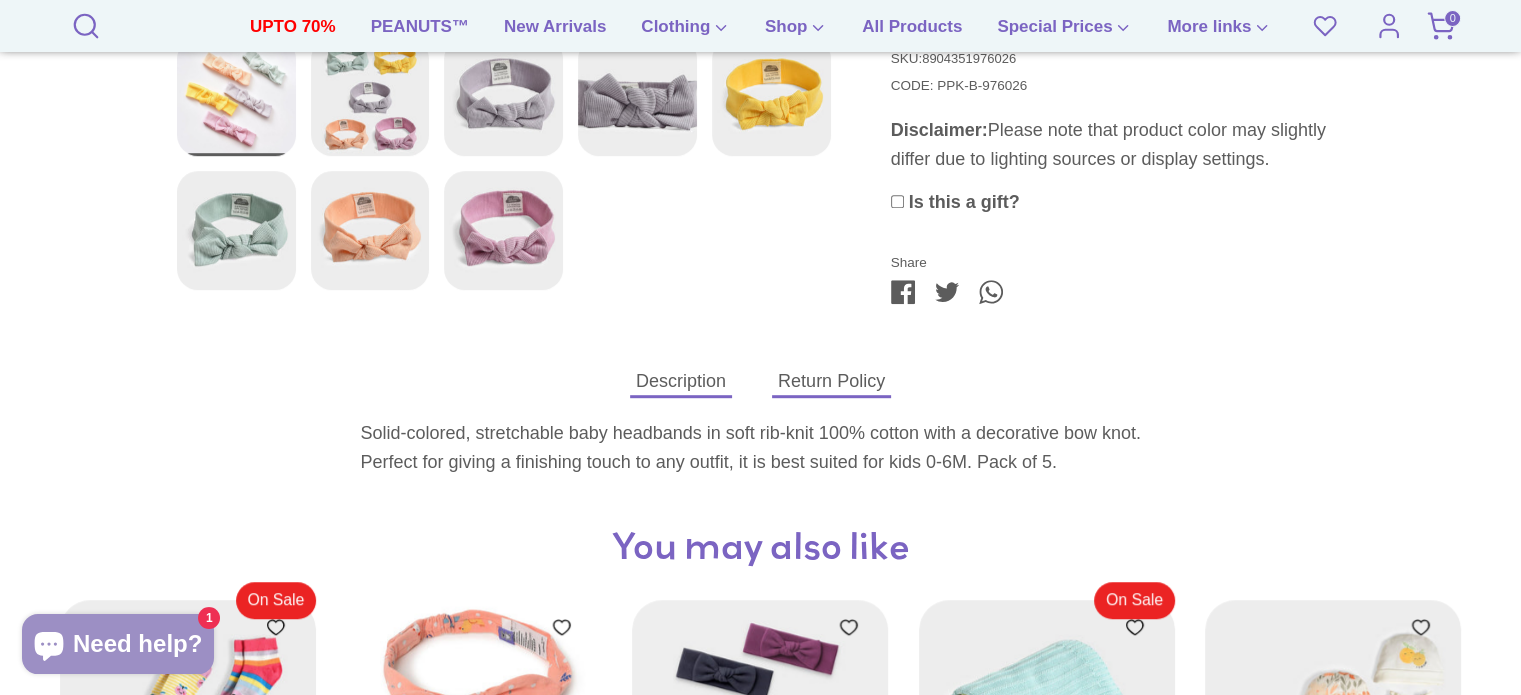 click on "Return Policy" at bounding box center [831, 381] 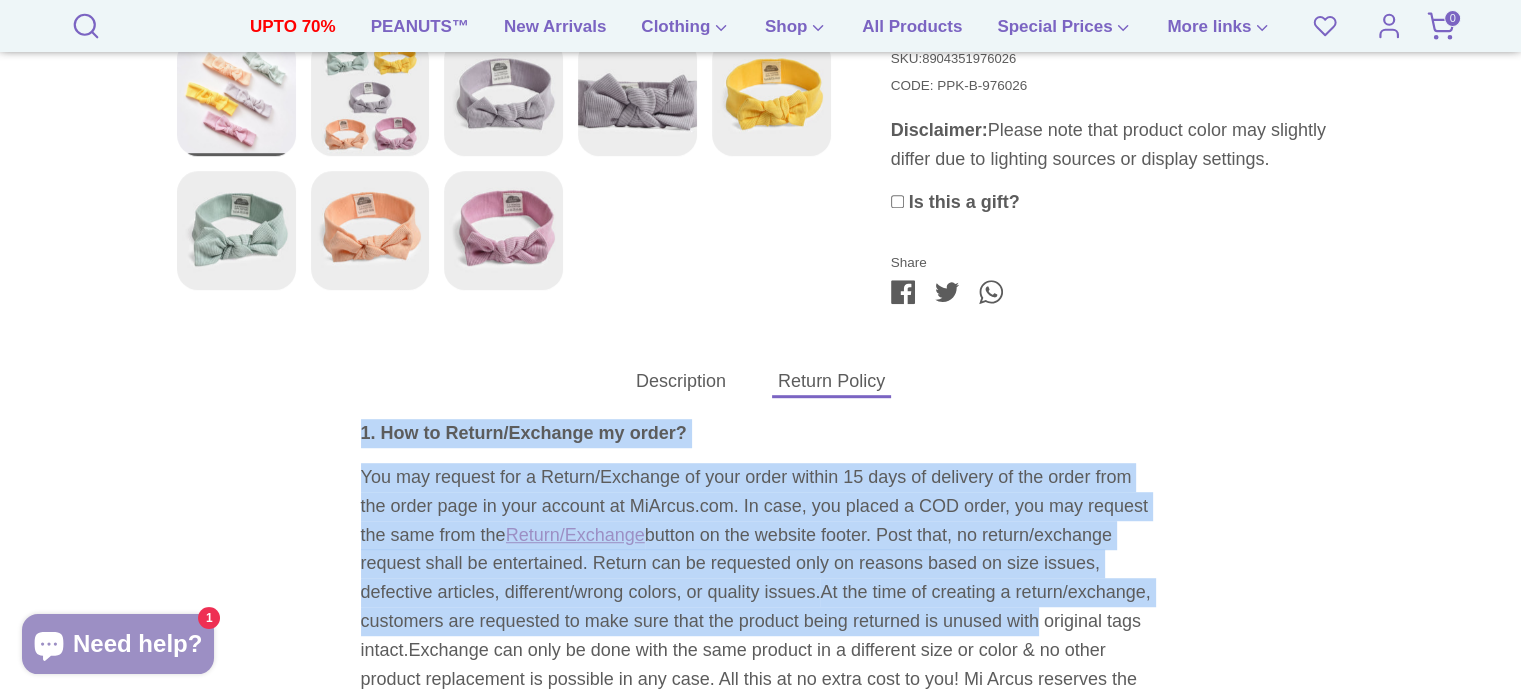 drag, startPoint x: 388, startPoint y: 422, endPoint x: 1035, endPoint y: 612, distance: 674.32117 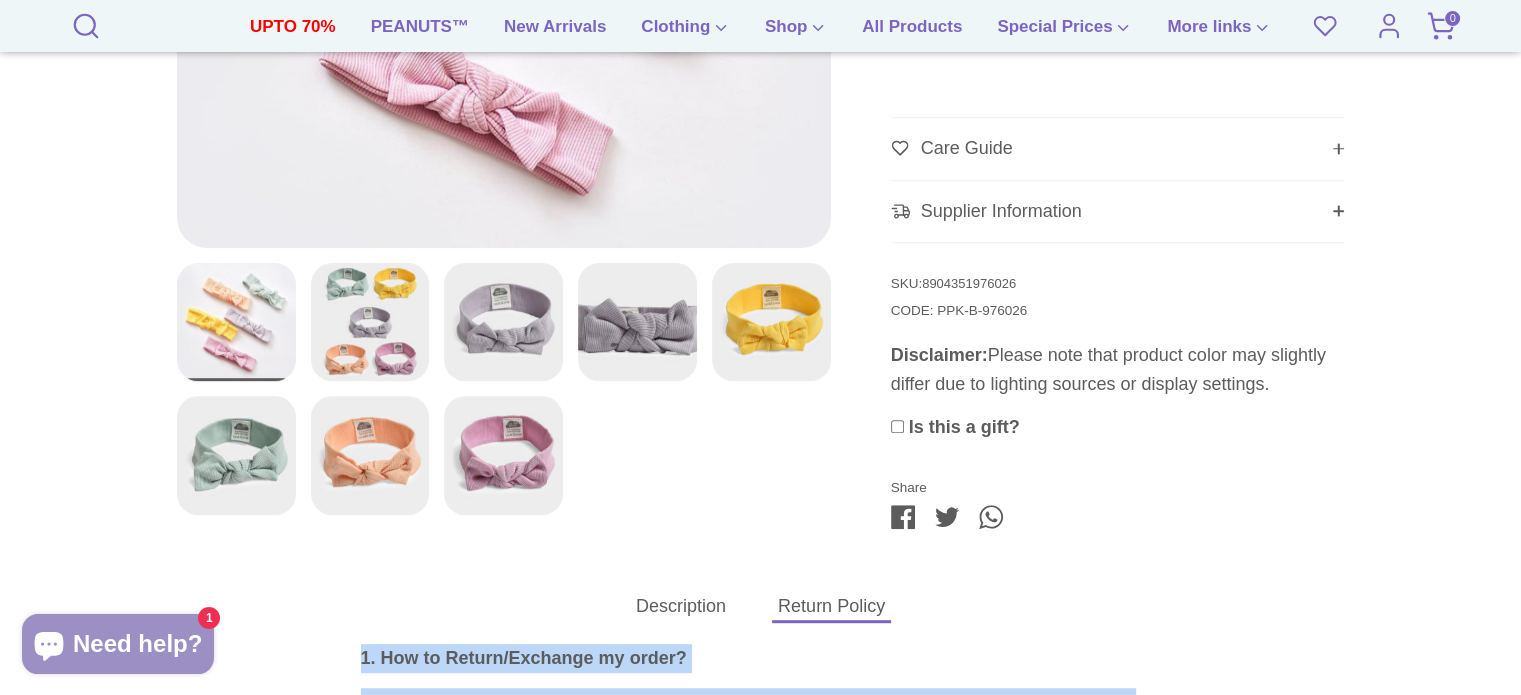 scroll, scrollTop: 0, scrollLeft: 0, axis: both 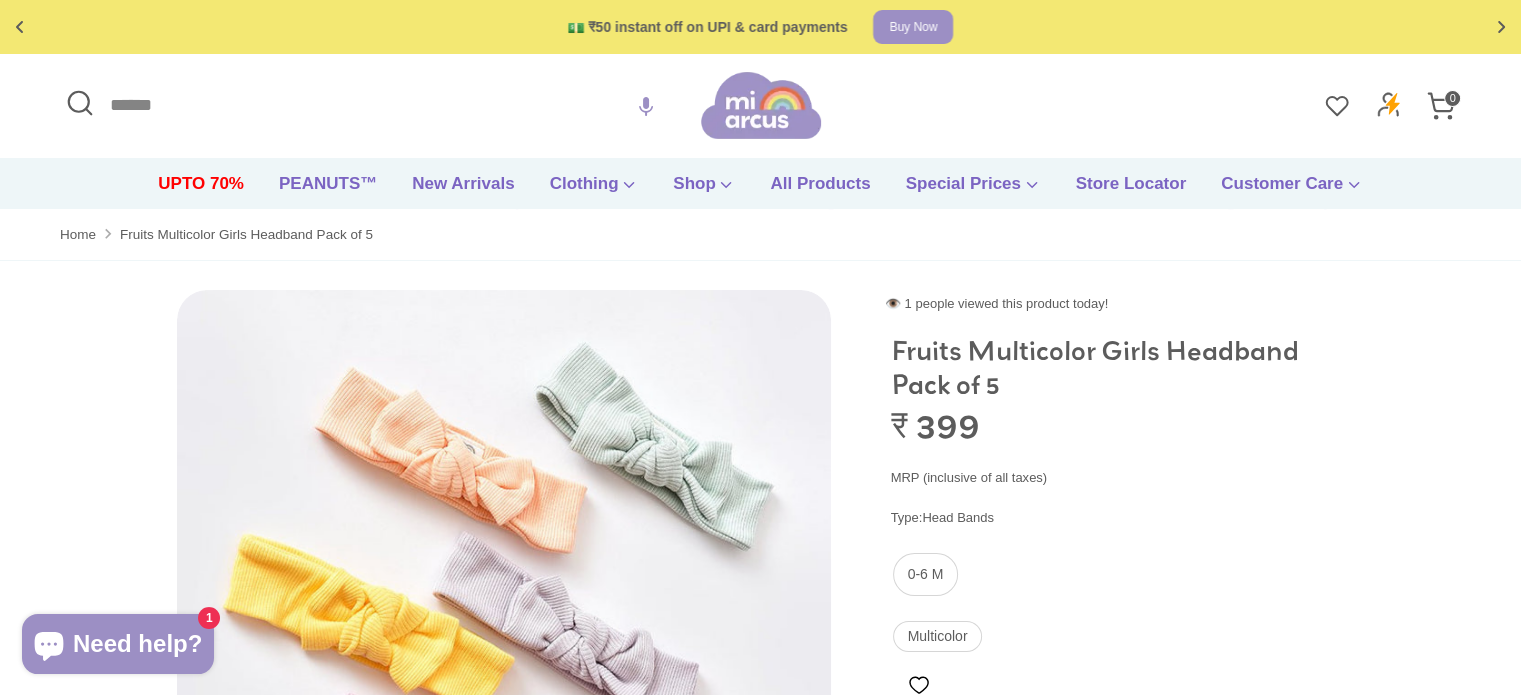 click on "Fruits Multicolor Girls Headband Pack of 5" at bounding box center [1117, 367] 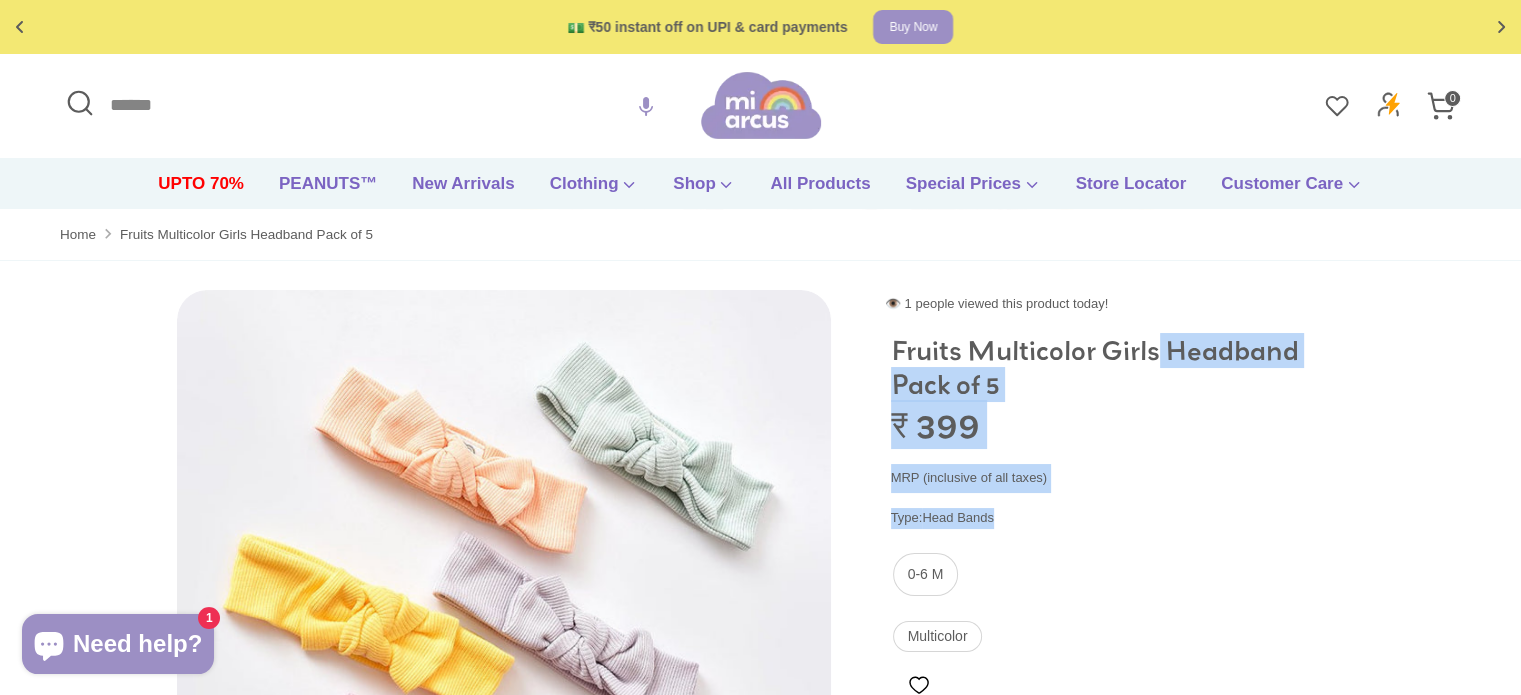 drag, startPoint x: 897, startPoint y: 348, endPoint x: 1164, endPoint y: 520, distance: 317.6051 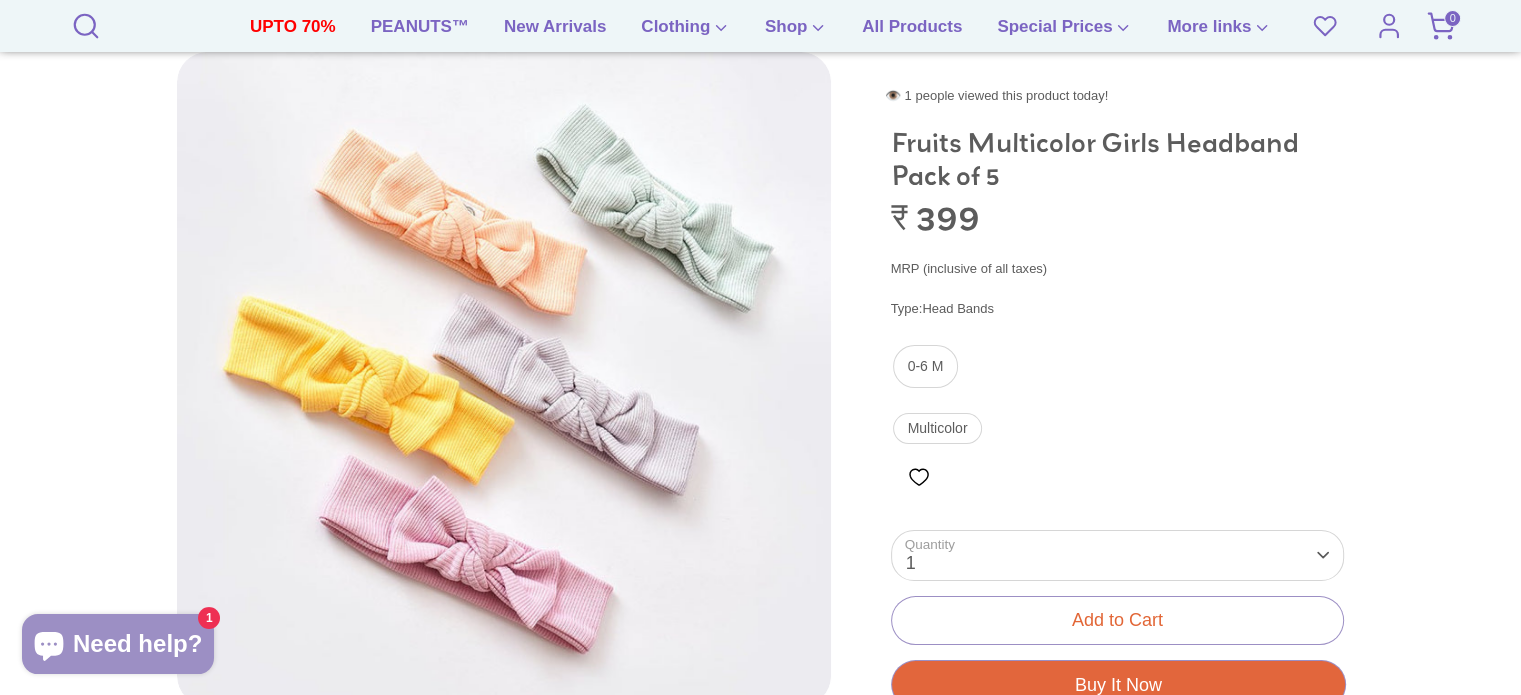 scroll, scrollTop: 800, scrollLeft: 0, axis: vertical 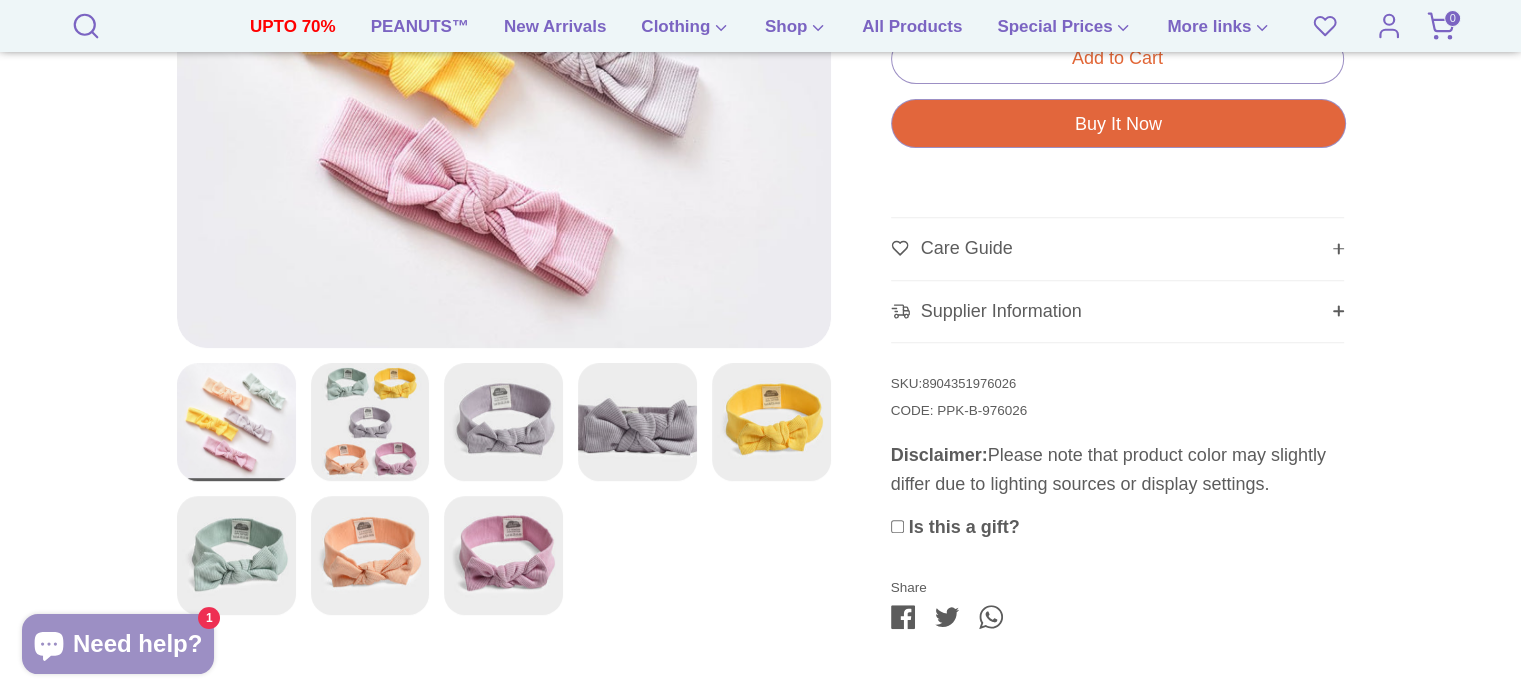 drag, startPoint x: 892, startPoint y: 379, endPoint x: 1311, endPoint y: 539, distance: 448.50977 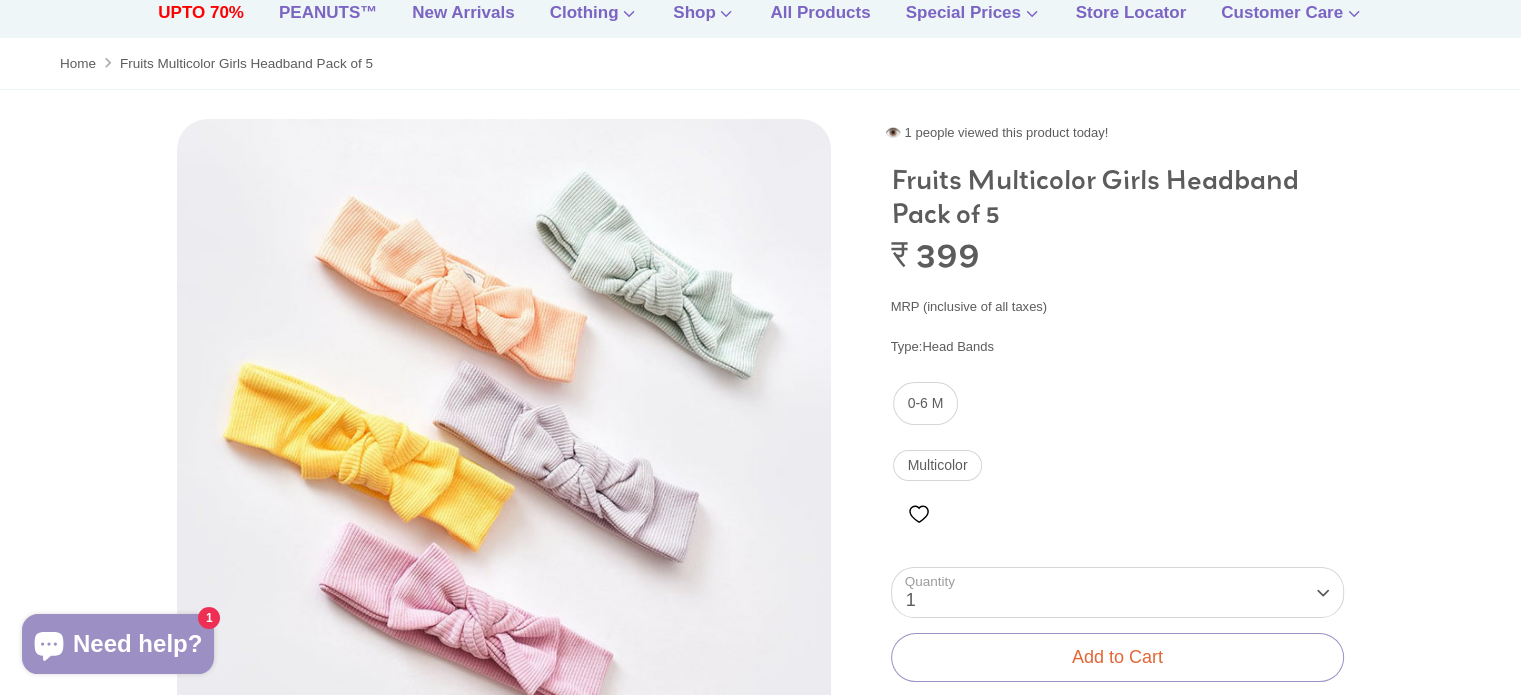 scroll, scrollTop: 0, scrollLeft: 0, axis: both 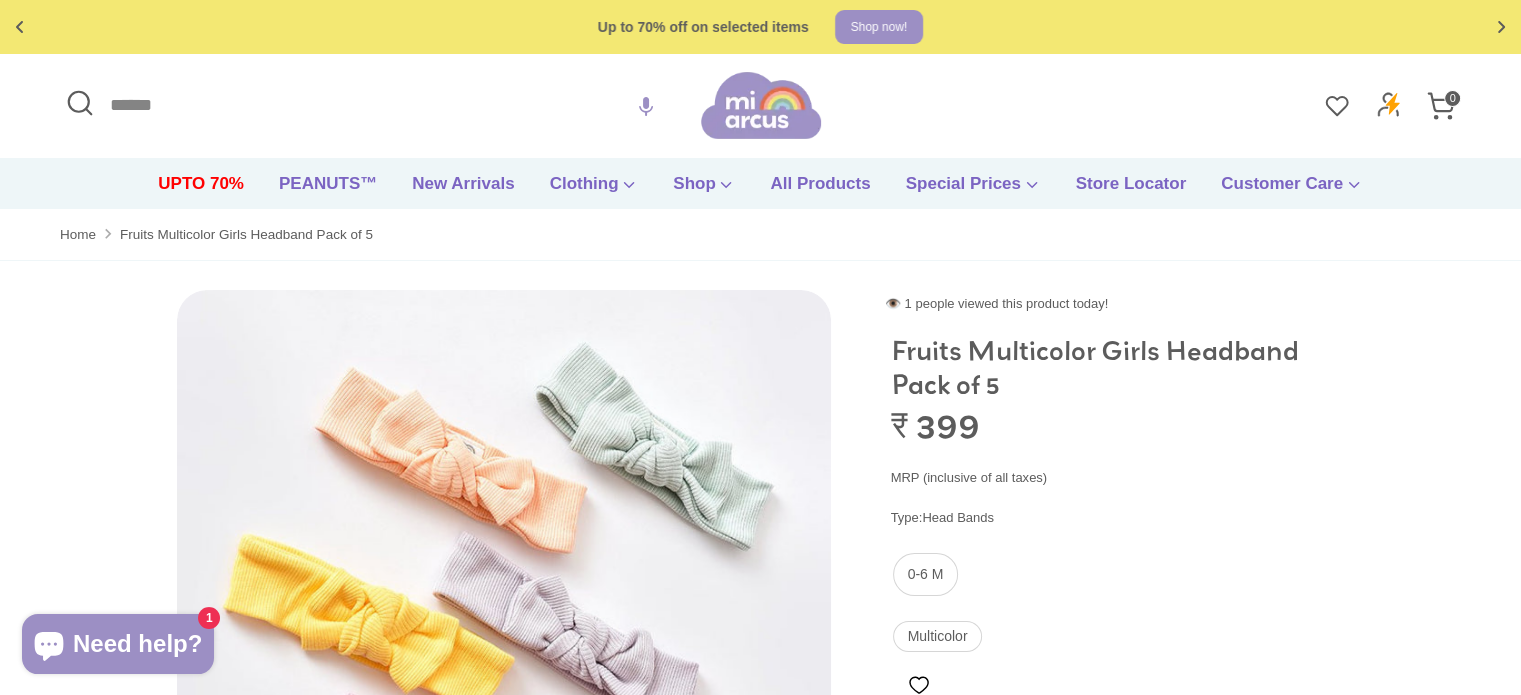 click on "Home
Right
Fruits Multicolor Girls Headband Pack of 5" at bounding box center [760, 235] 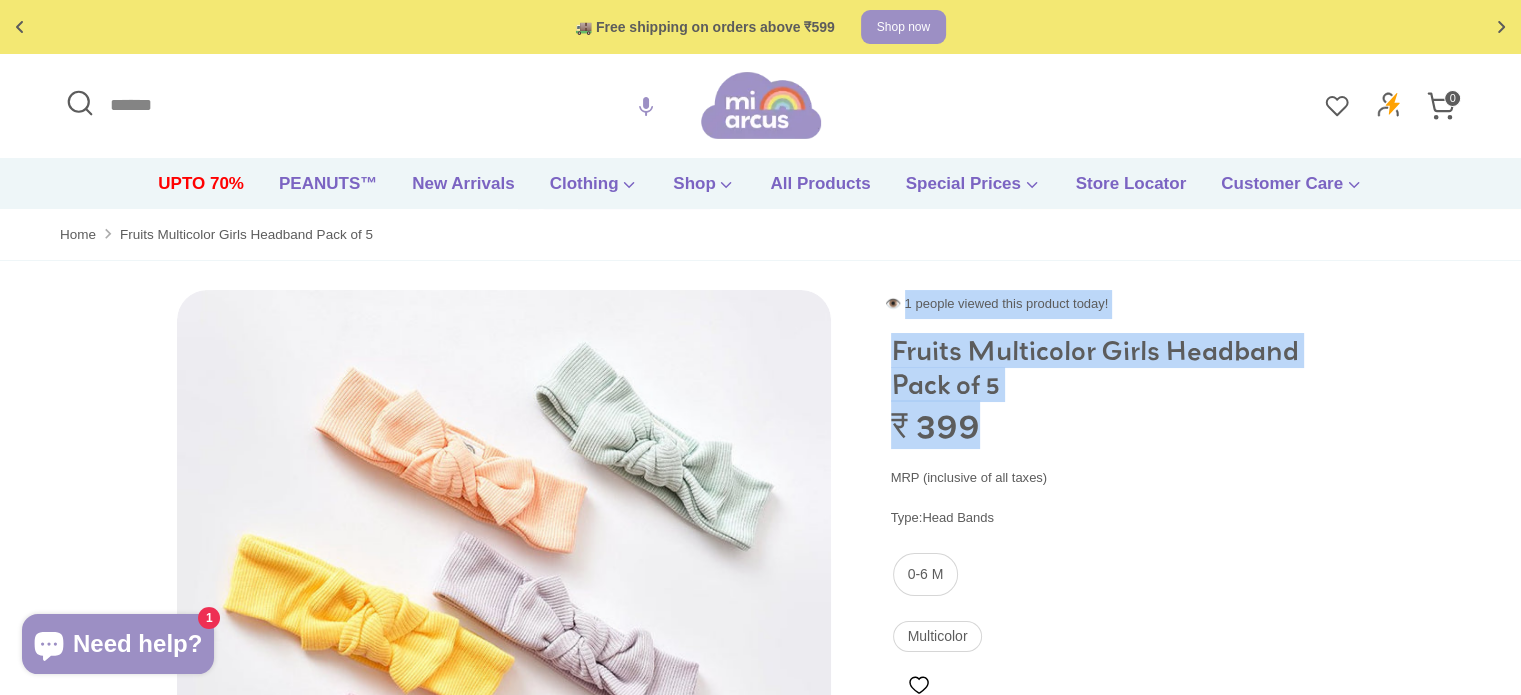 drag, startPoint x: 908, startPoint y: 306, endPoint x: 1301, endPoint y: 433, distance: 413.0109 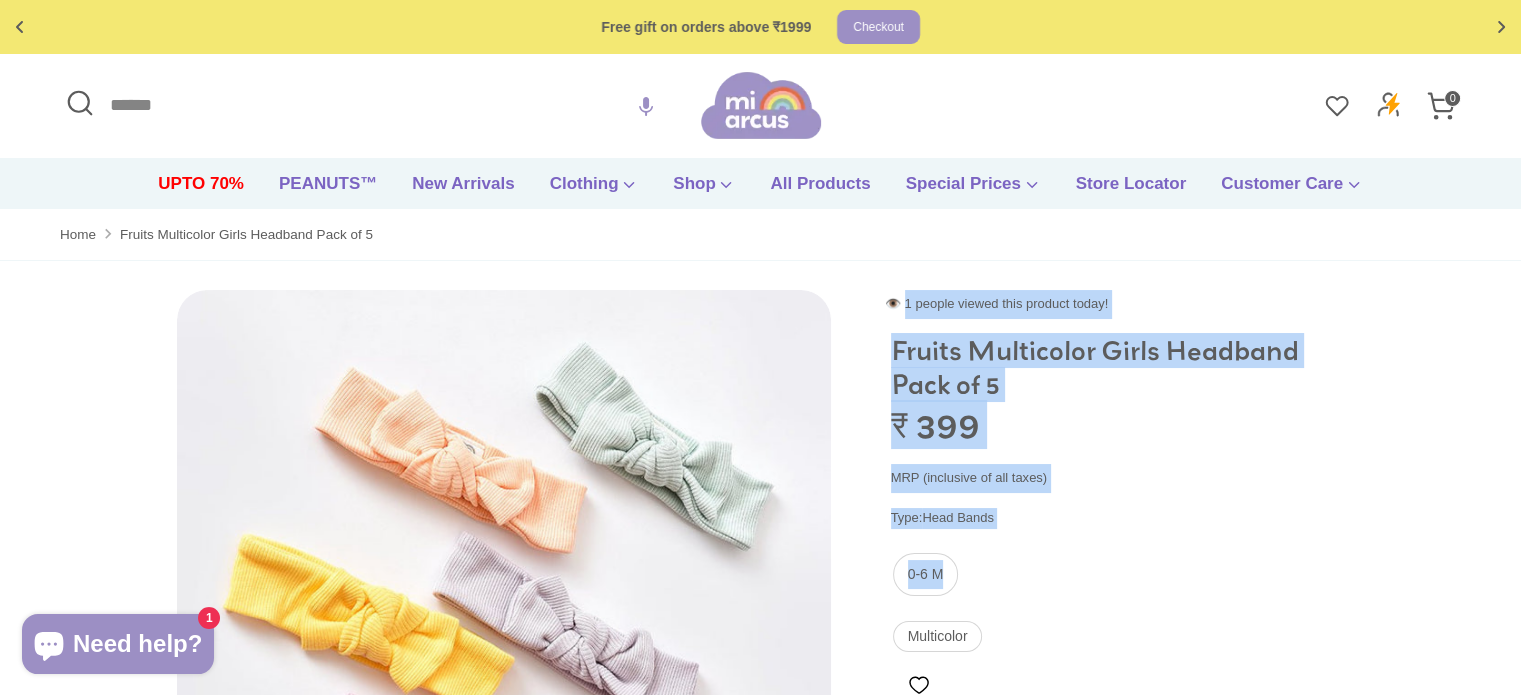 drag, startPoint x: 905, startPoint y: 303, endPoint x: 1192, endPoint y: 538, distance: 370.93665 